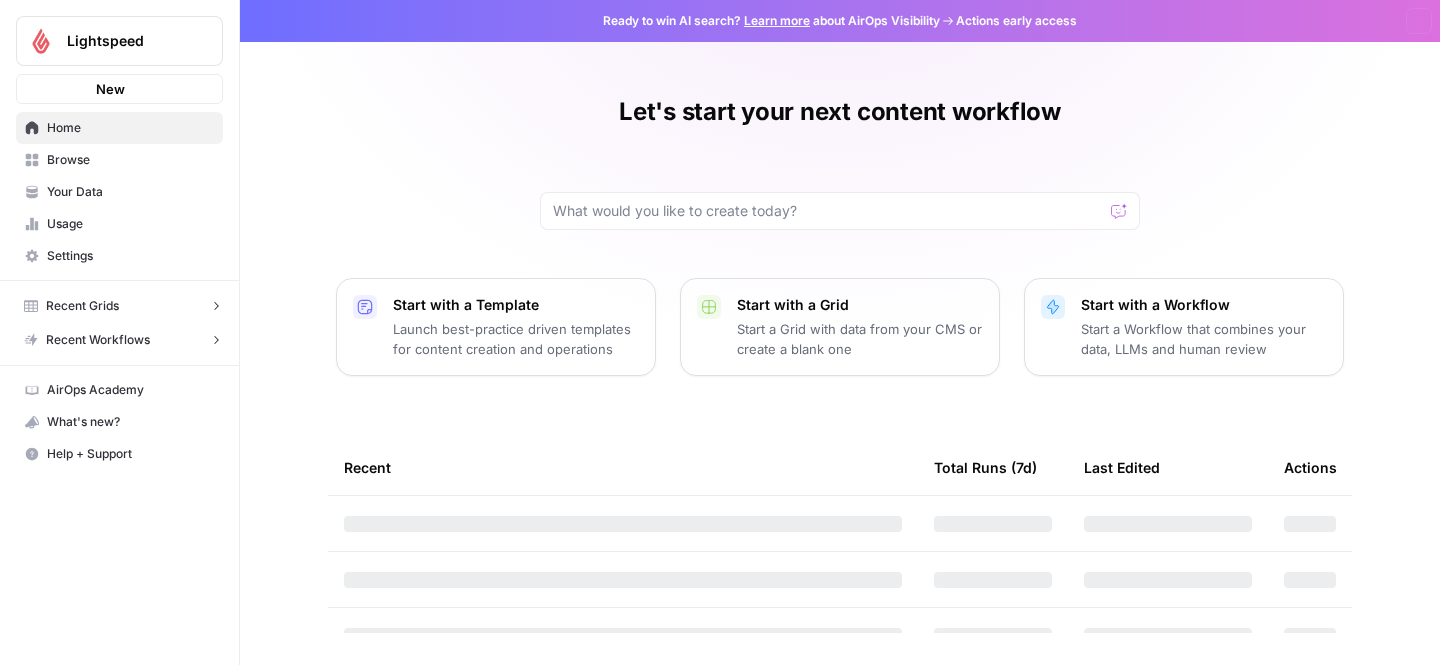 scroll, scrollTop: 0, scrollLeft: 0, axis: both 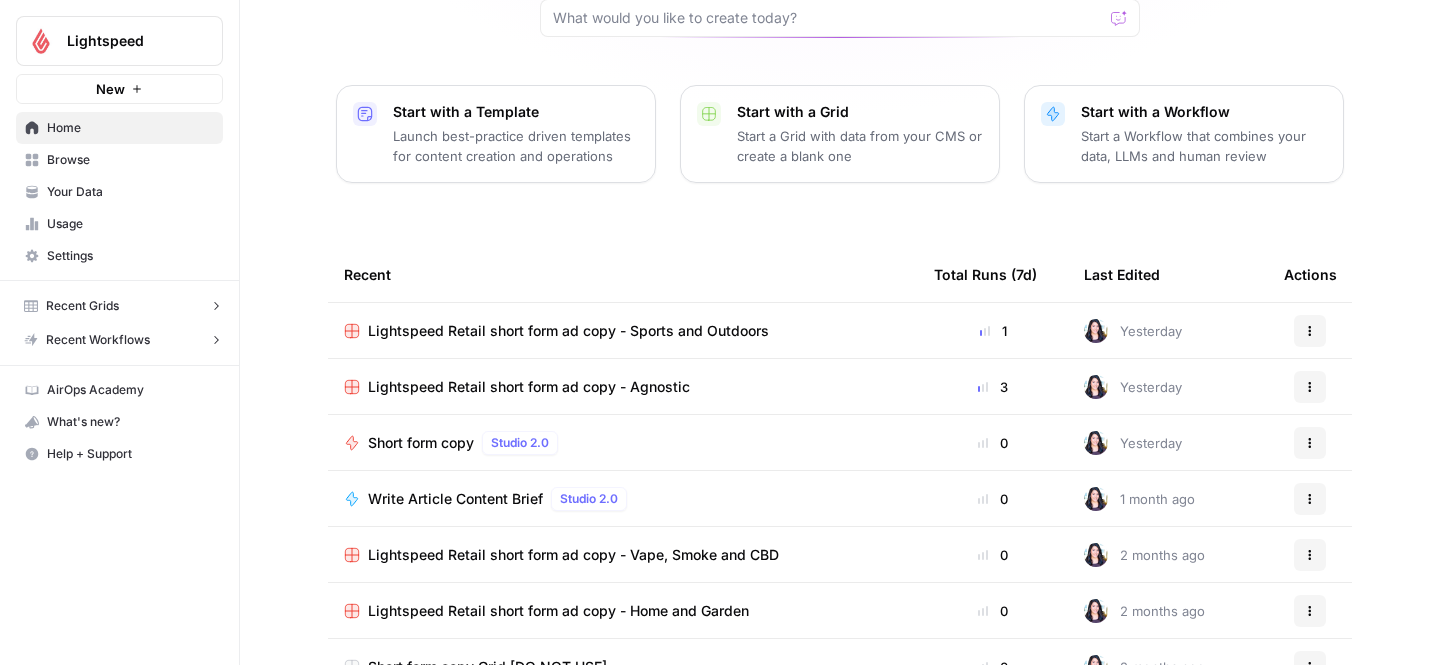 click on "Lightspeed Retail short form ad copy - Agnostic" at bounding box center (529, 387) 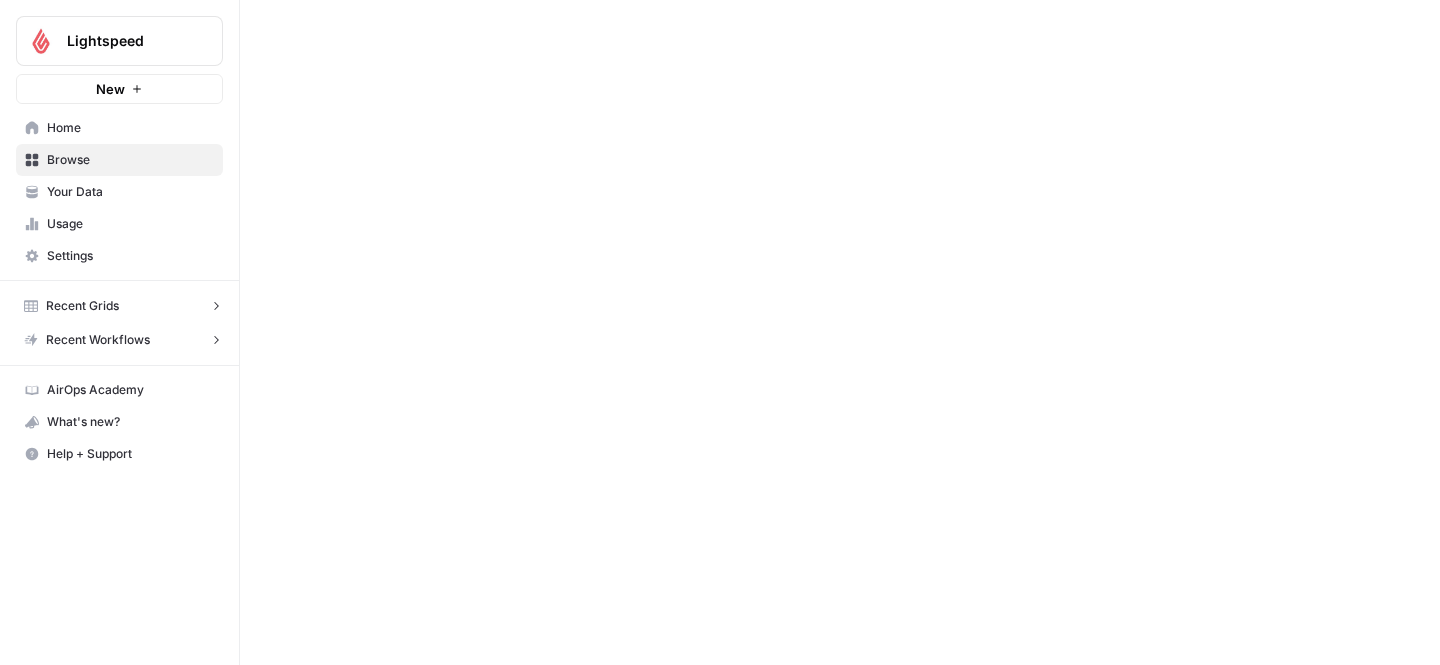 scroll, scrollTop: 0, scrollLeft: 0, axis: both 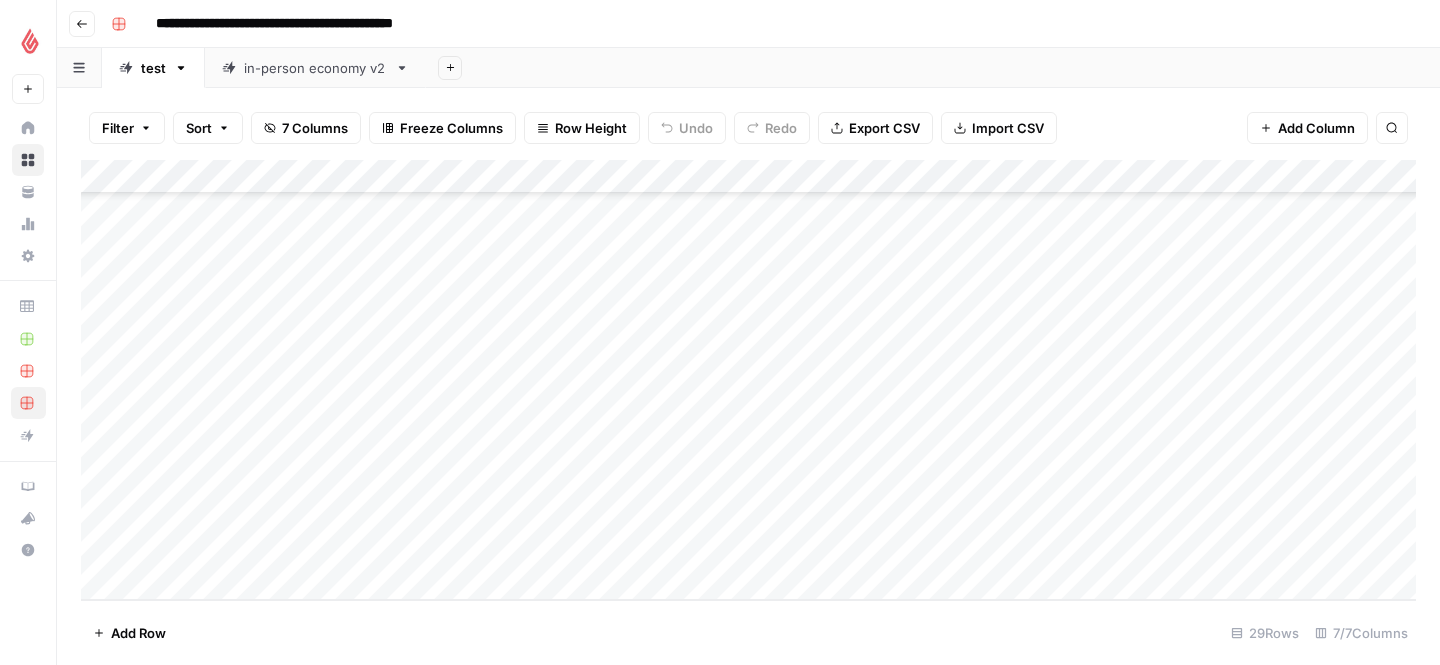 click on "Go back" at bounding box center [82, 24] 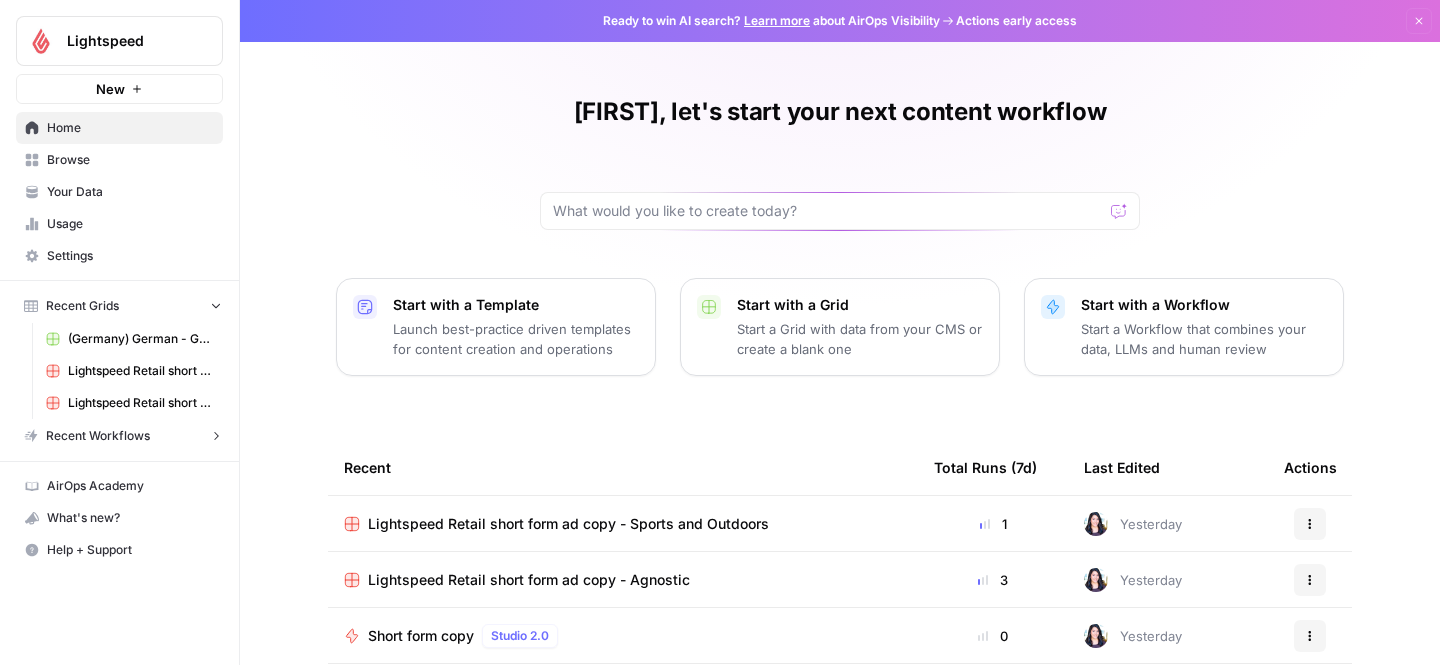 scroll, scrollTop: 255, scrollLeft: 0, axis: vertical 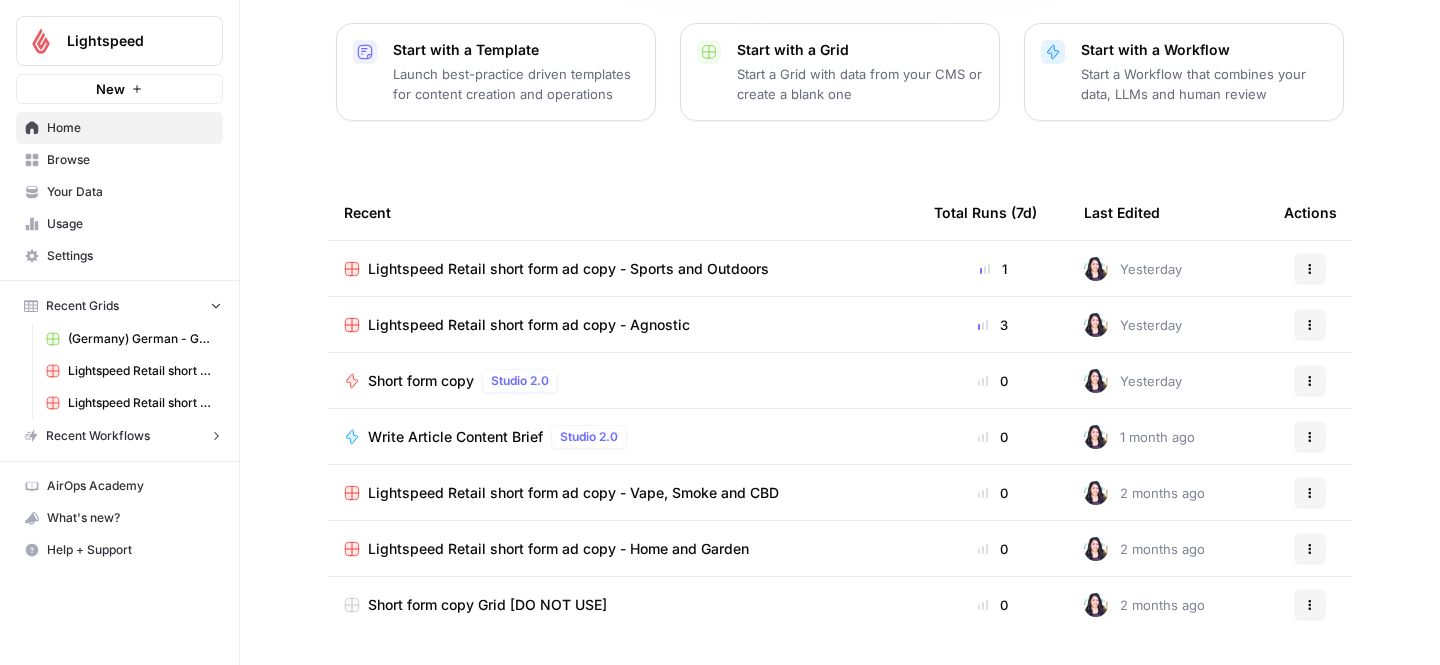 click on "Browse" at bounding box center (130, 160) 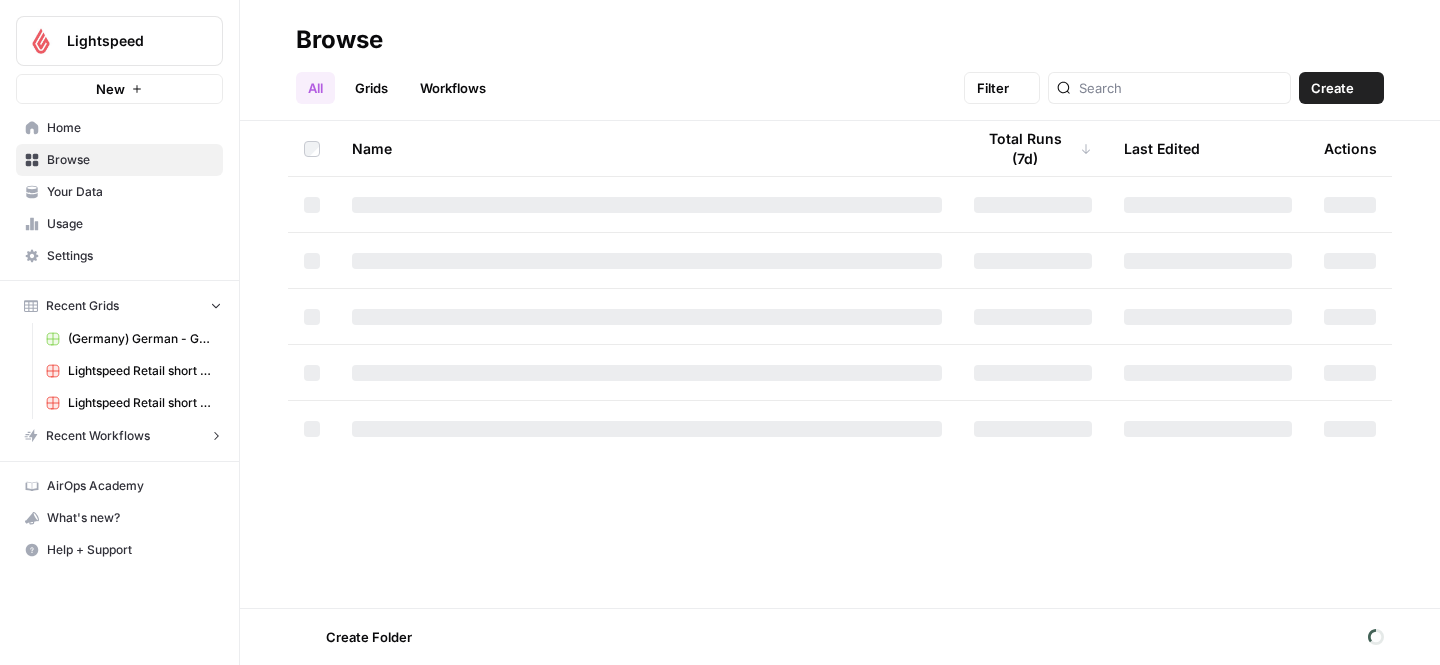 scroll, scrollTop: 0, scrollLeft: 0, axis: both 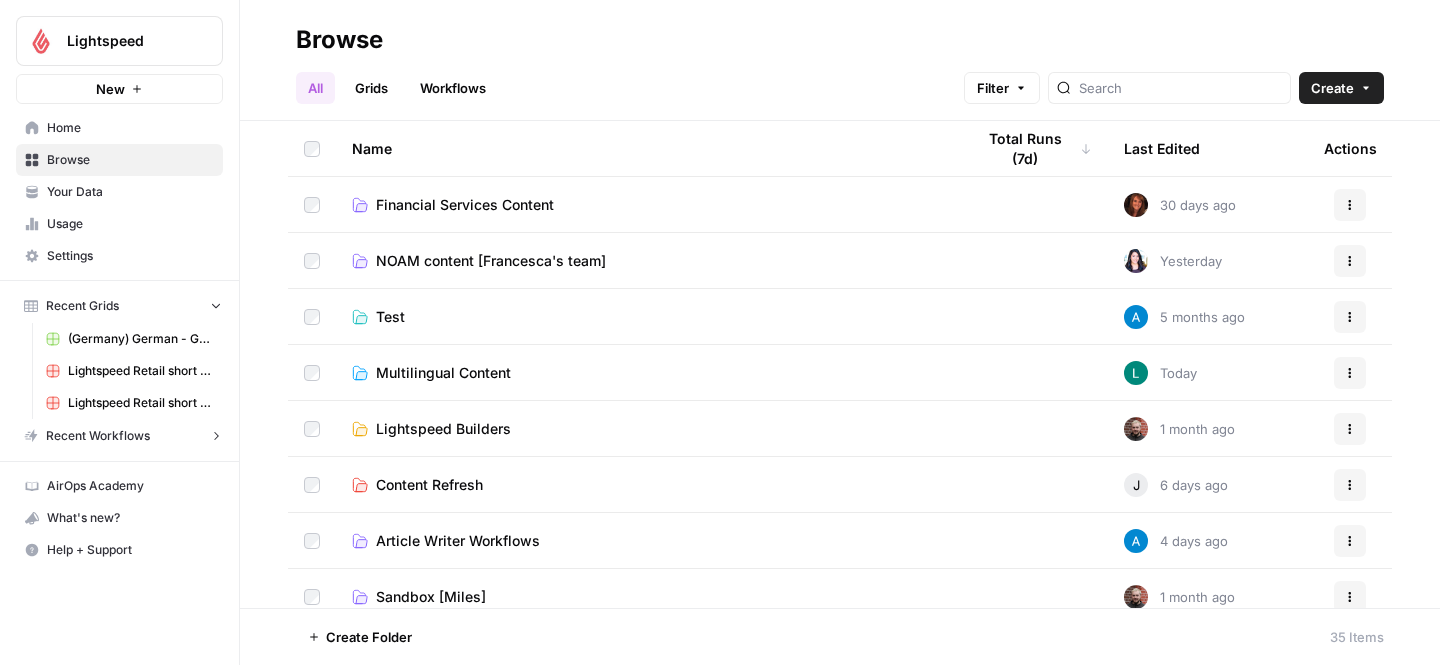 click on "NOAM content [Francesca's team]" at bounding box center (491, 261) 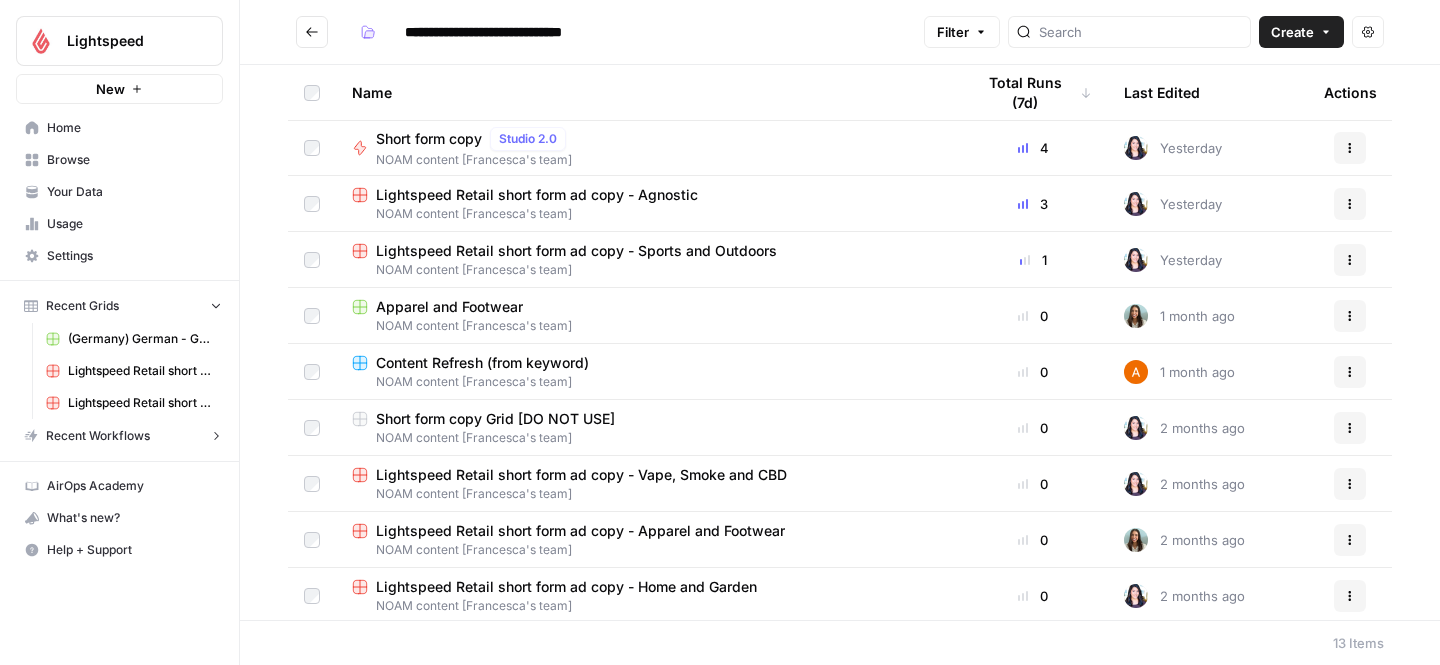 scroll, scrollTop: 229, scrollLeft: 0, axis: vertical 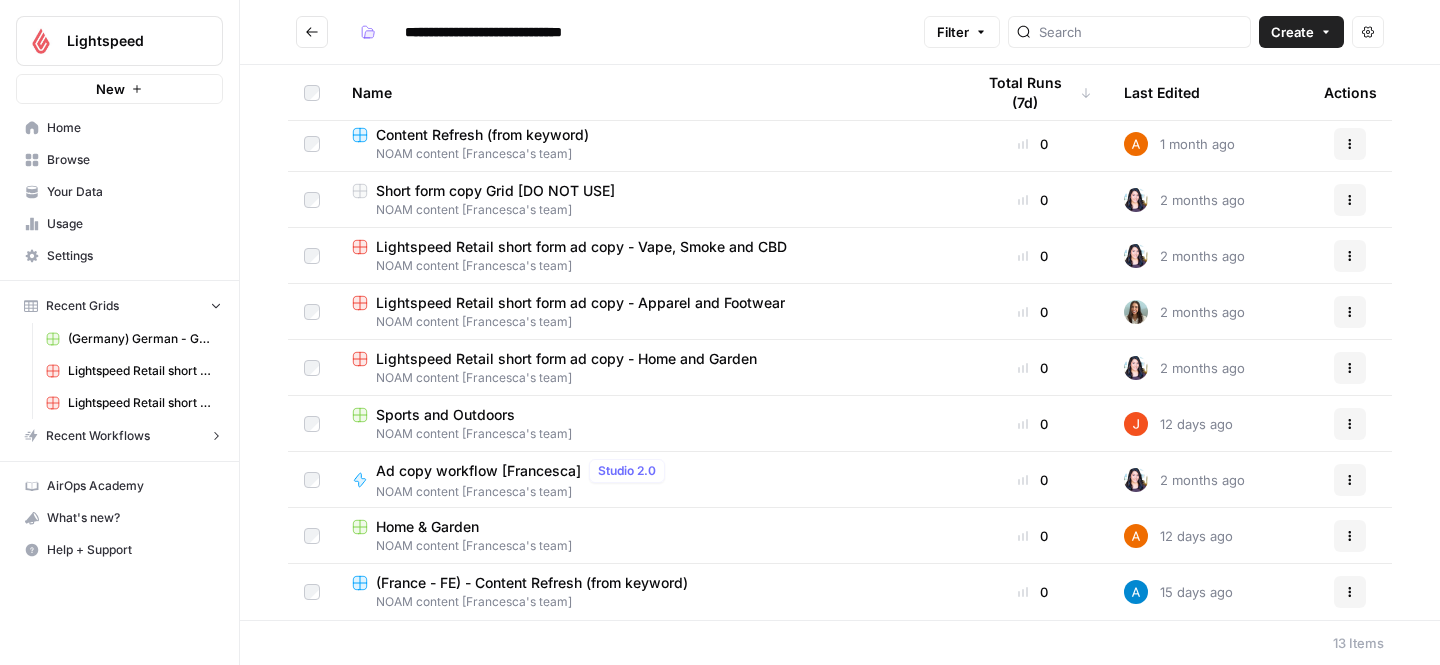 click on "Home & Garden" at bounding box center (647, 527) 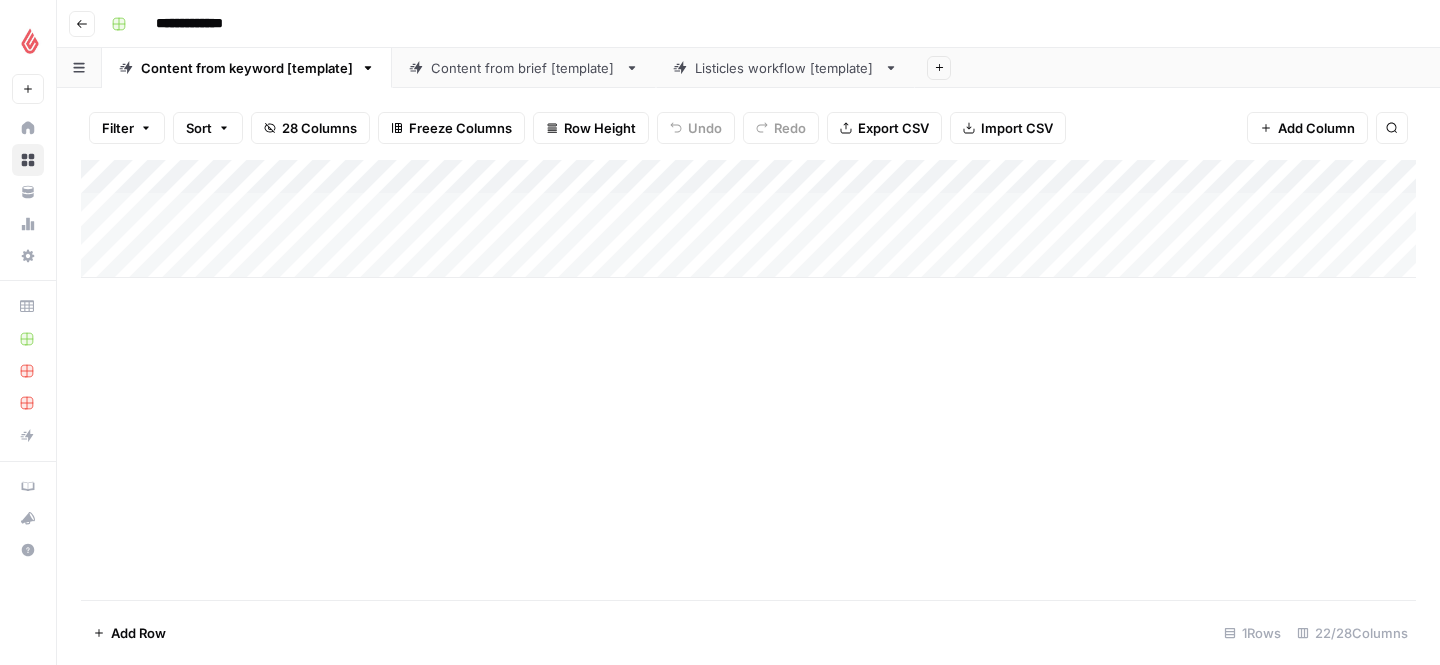 click on "Content from brief [template]" at bounding box center [524, 68] 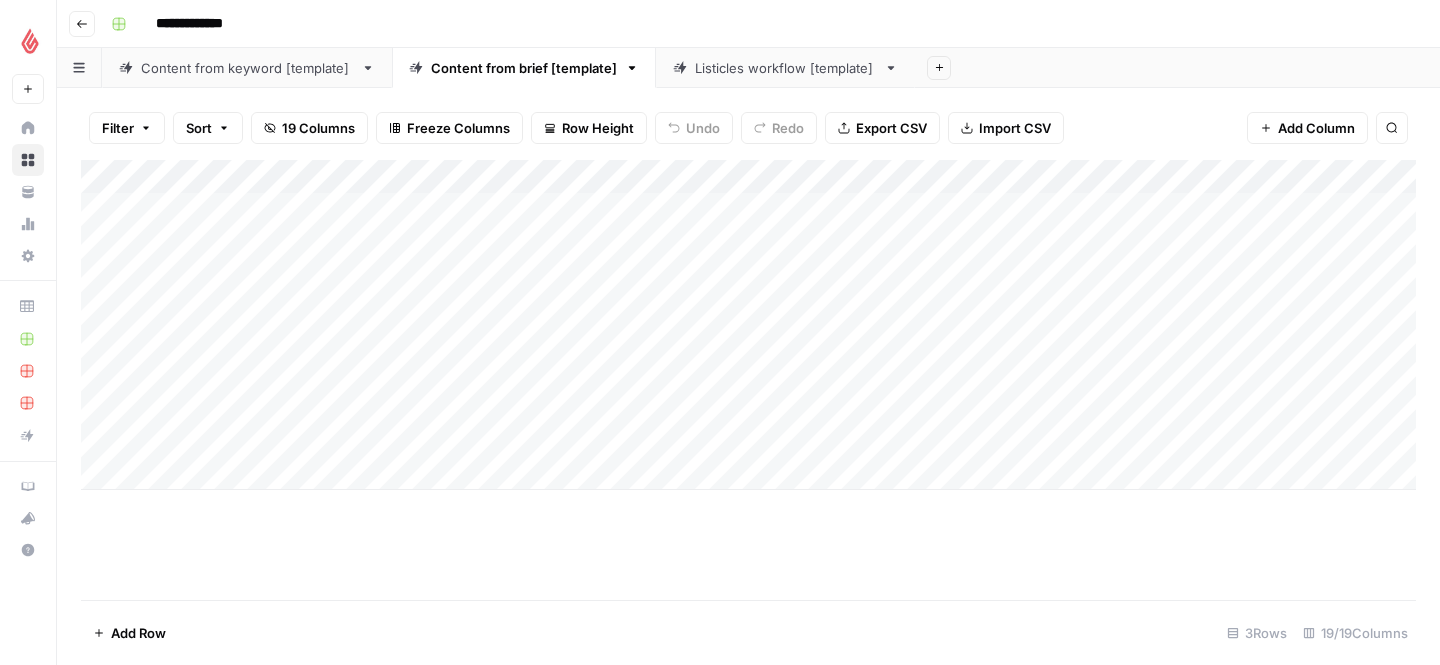 click on "Listicles workflow [template]" at bounding box center (785, 68) 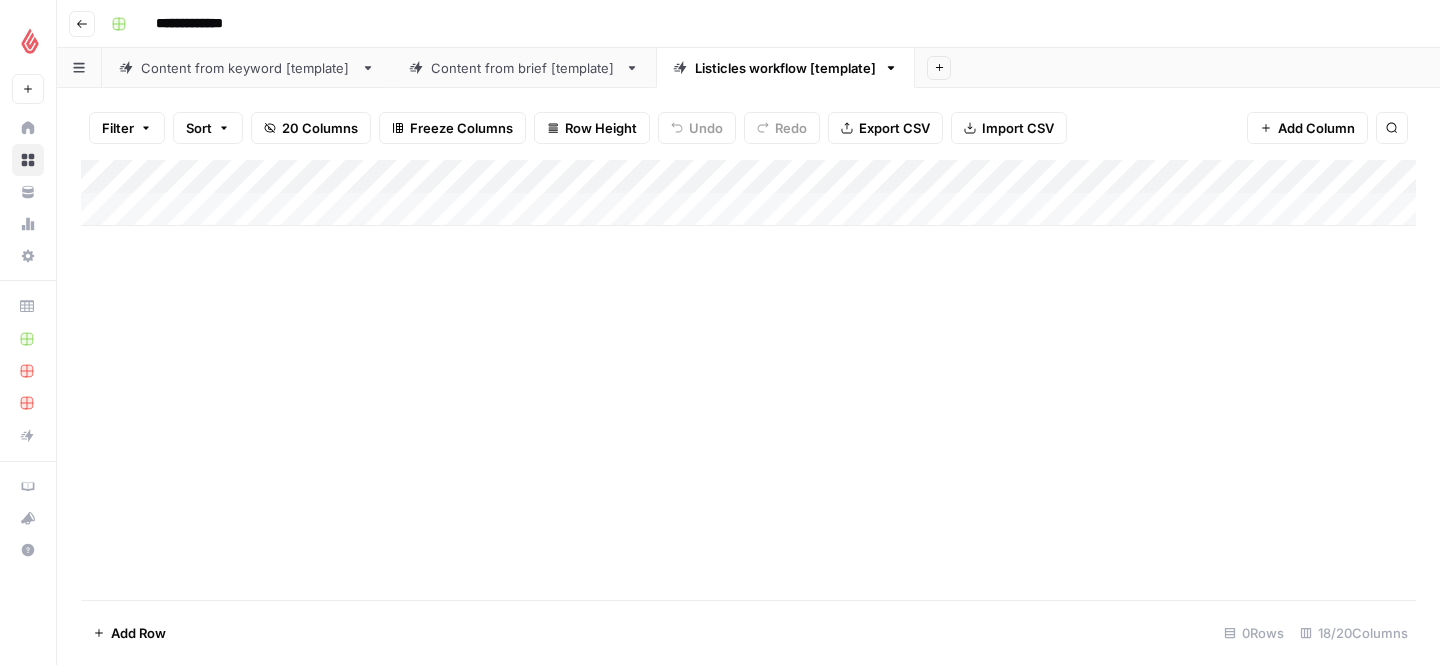 click on "Content from brief [template]" at bounding box center [524, 68] 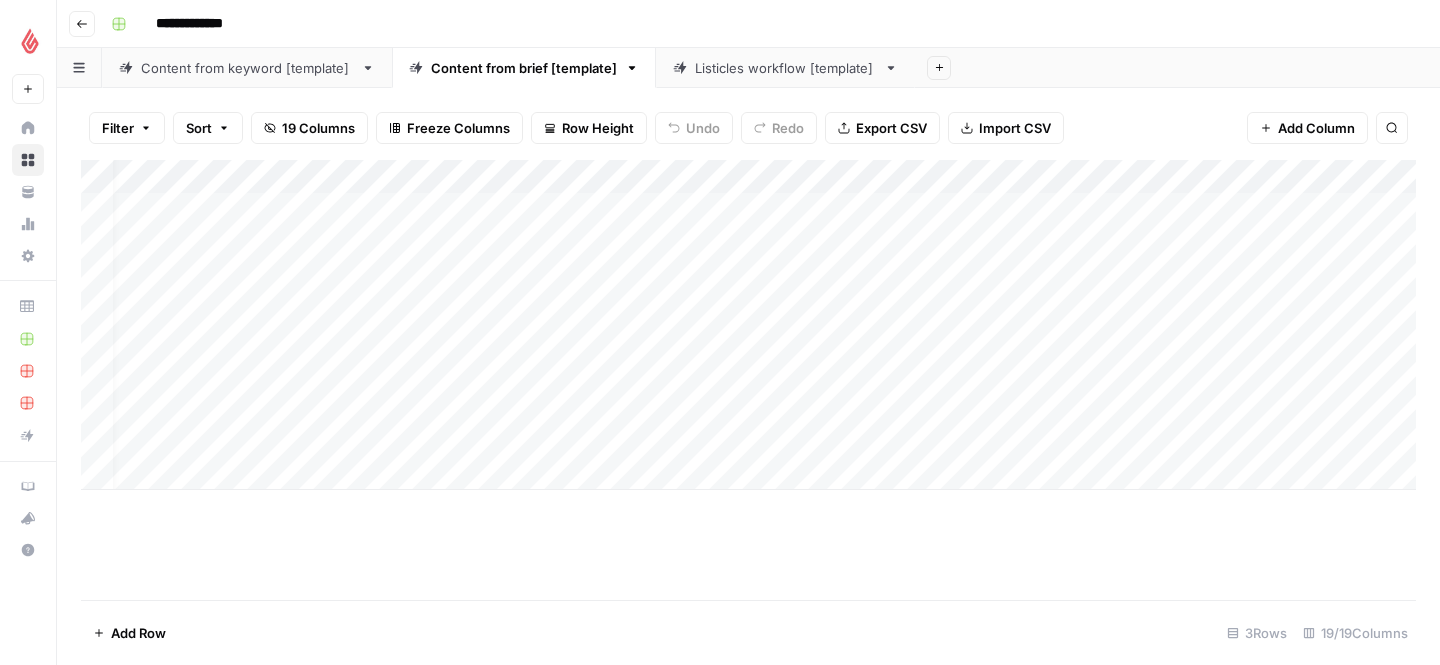scroll, scrollTop: 0, scrollLeft: 0, axis: both 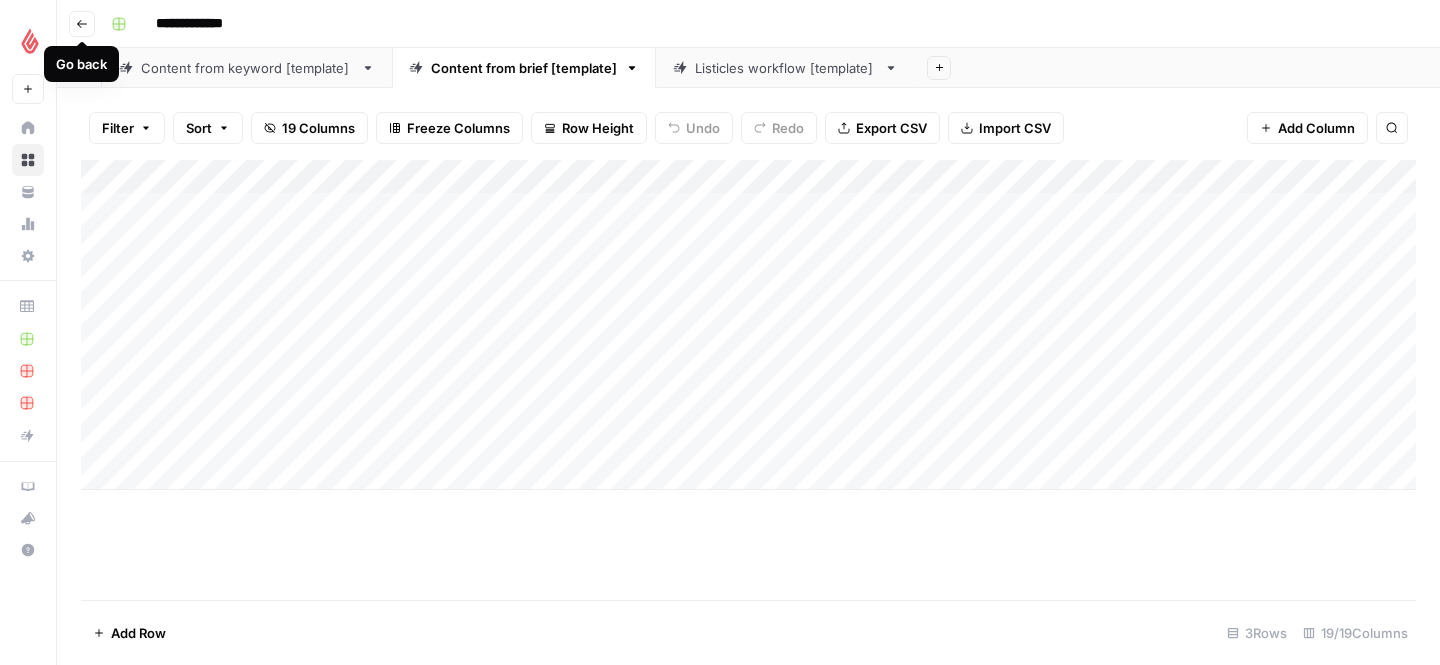 click on "Go back" at bounding box center (82, 24) 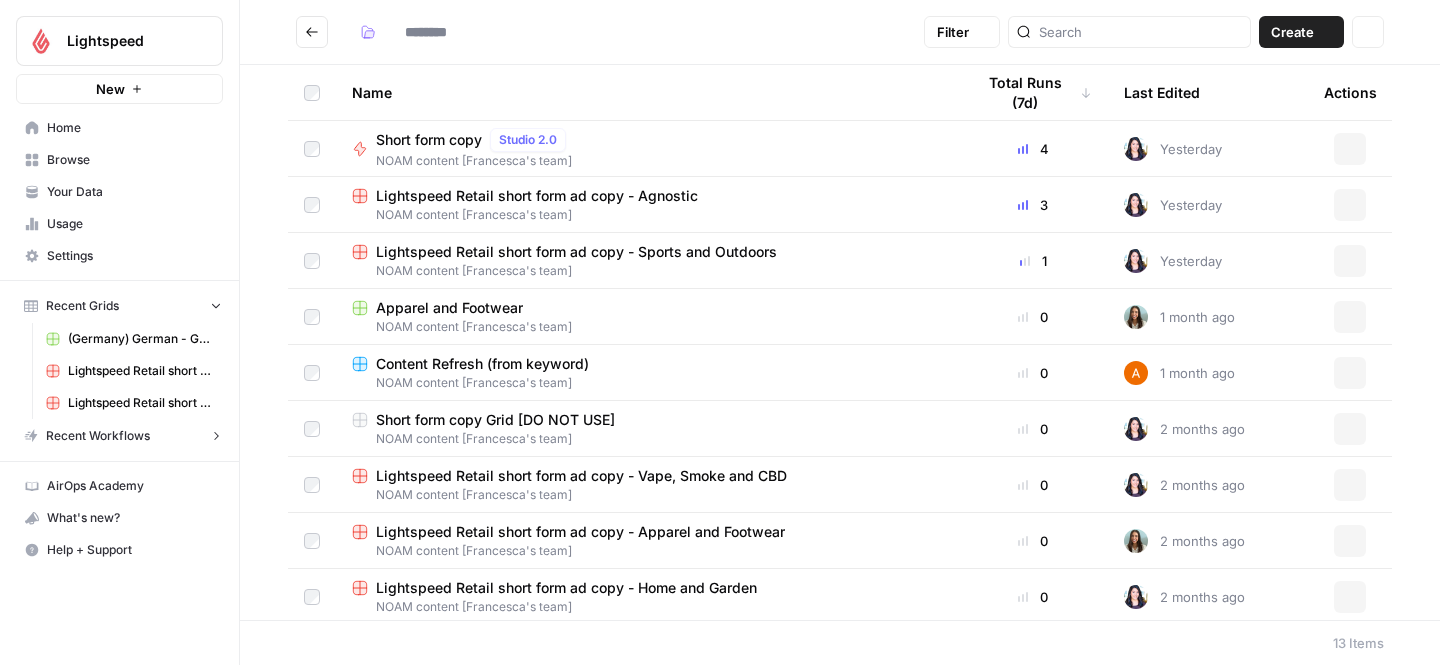 type on "**********" 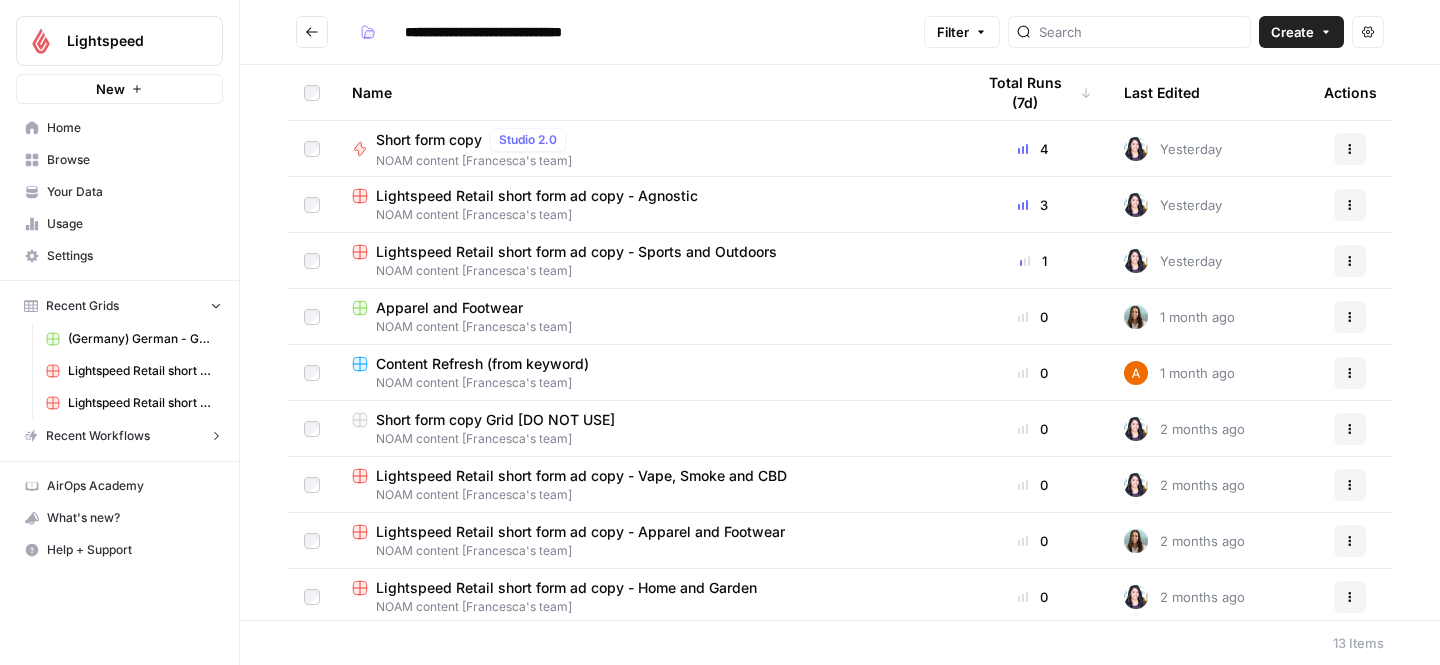 click on "Apparel and Footwear" at bounding box center (449, 308) 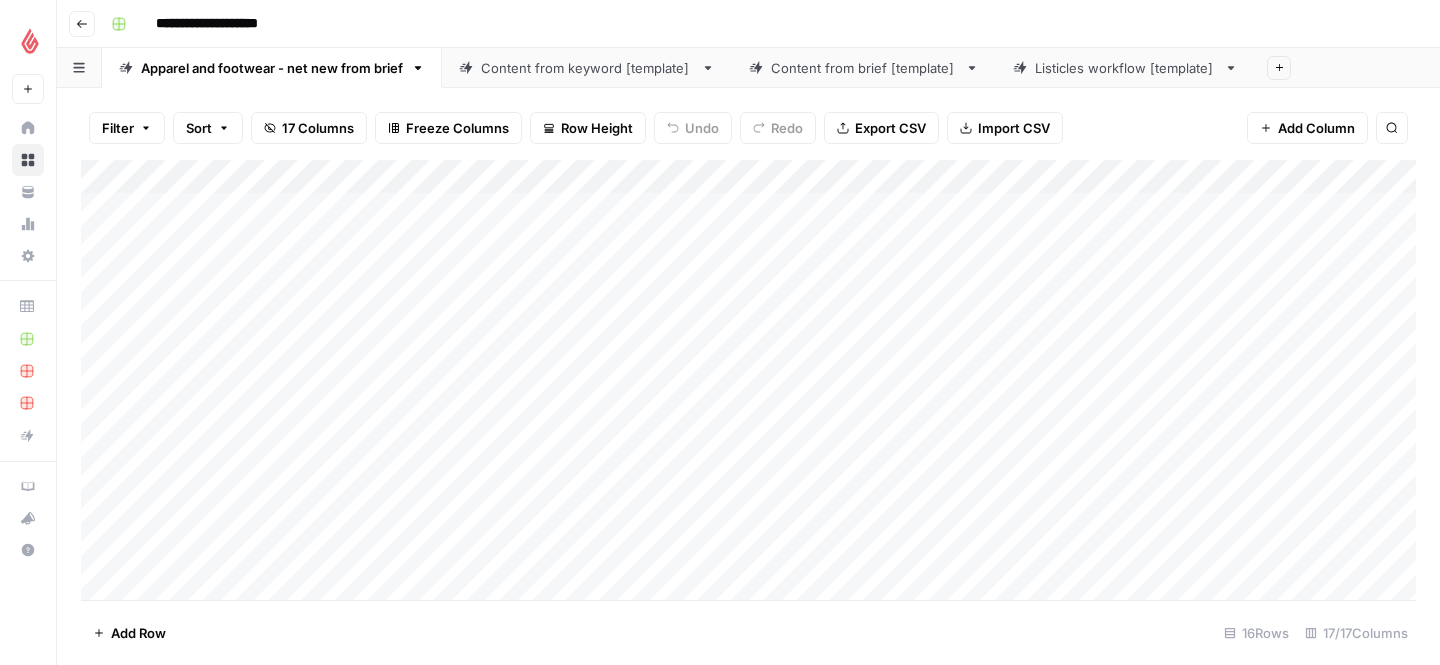click on "Go back" at bounding box center (82, 24) 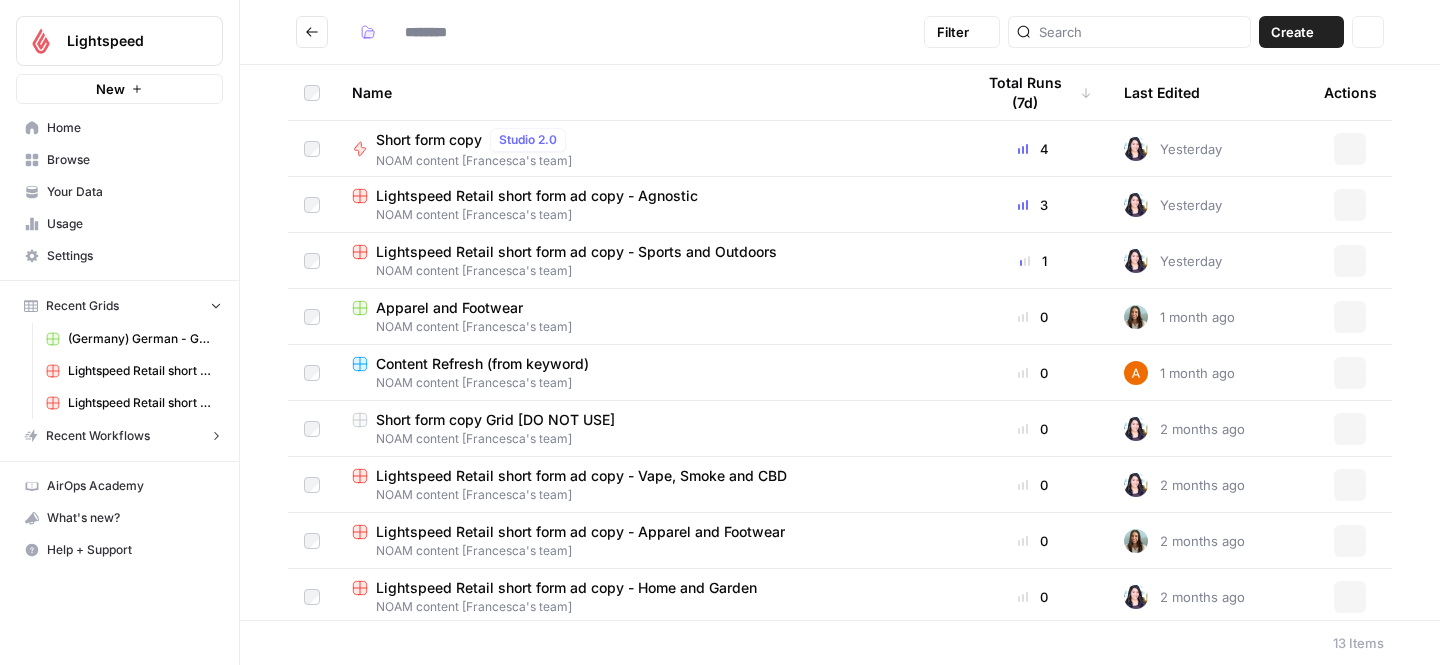 type on "**********" 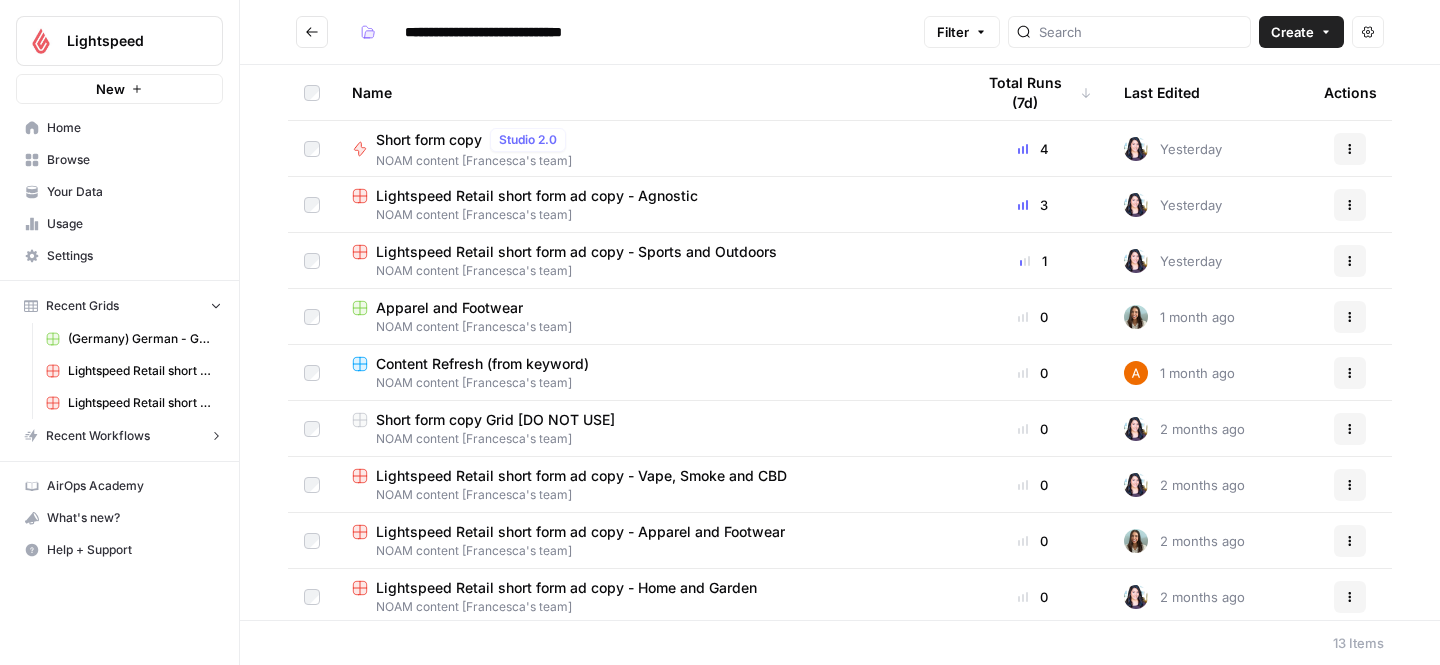 click on "Apparel and Footwear" at bounding box center (449, 308) 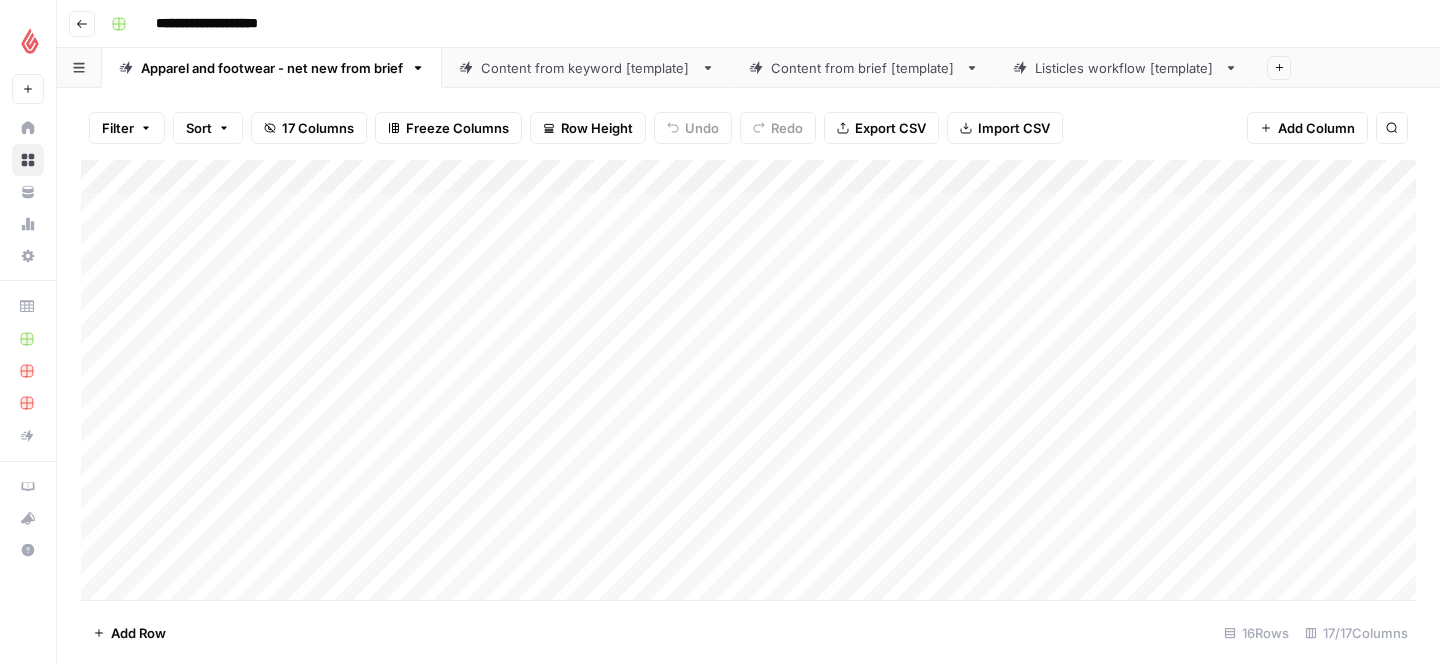 click on "Content from brief [template]" at bounding box center [864, 68] 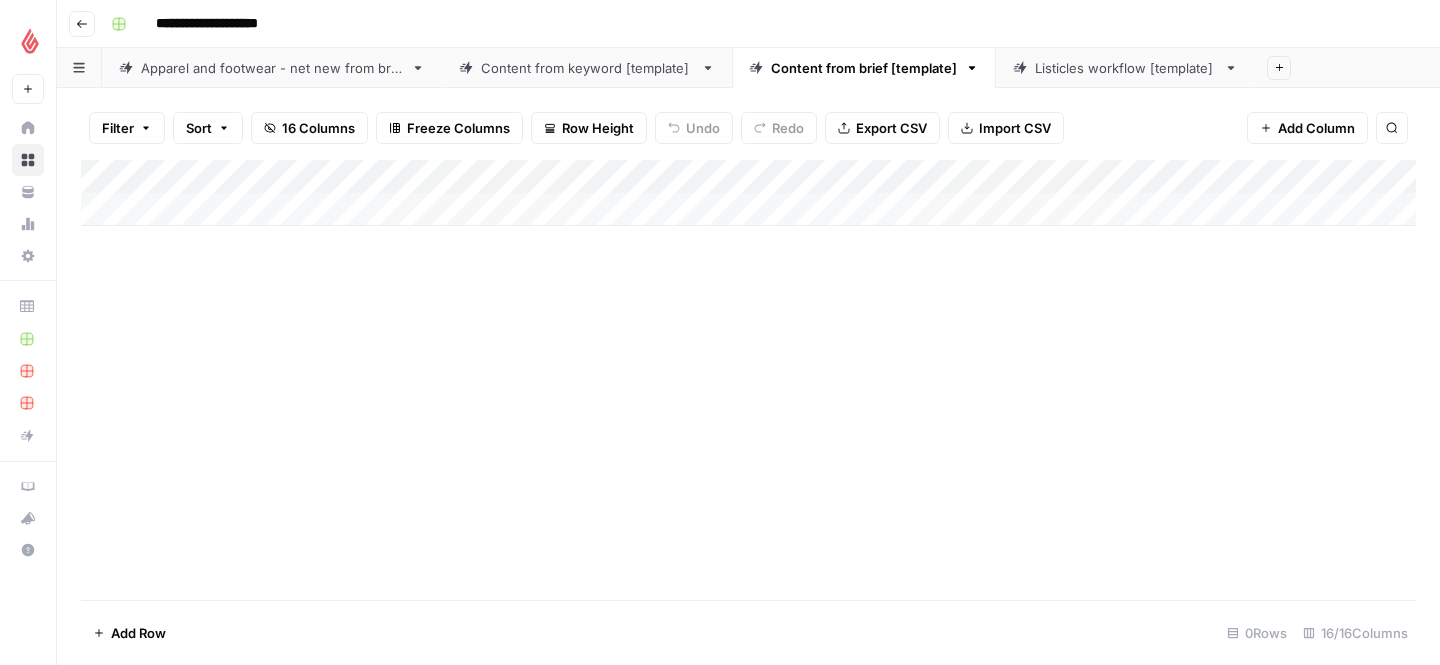 click on "Content from keyword [template]" at bounding box center [587, 68] 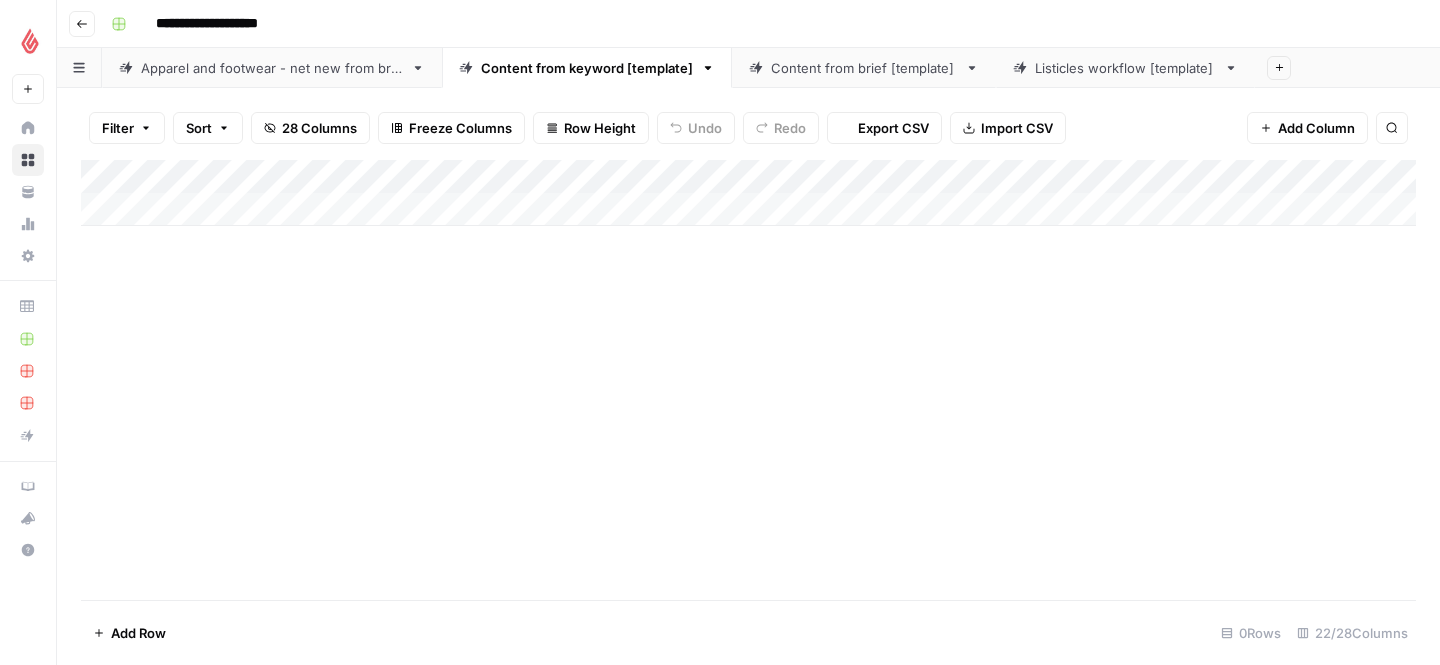 click on "Apparel and footwear - net new from brief" at bounding box center [272, 68] 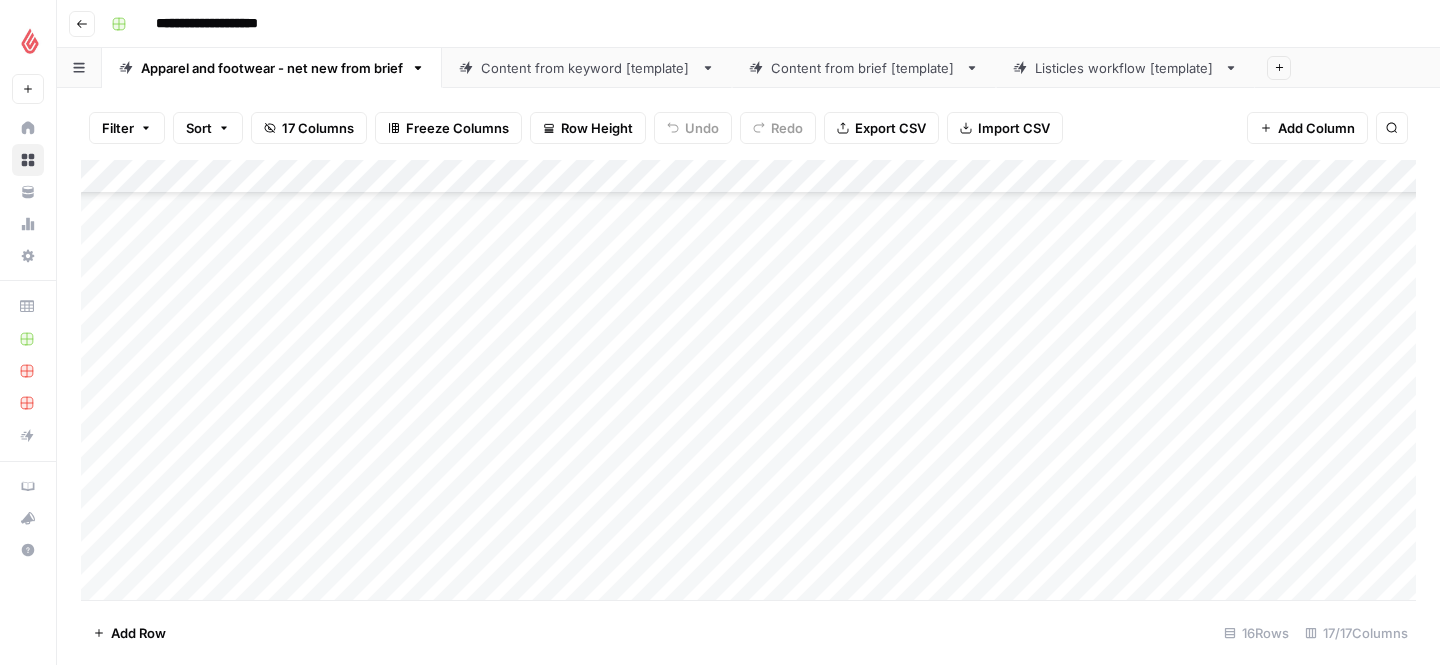 scroll, scrollTop: 0, scrollLeft: 0, axis: both 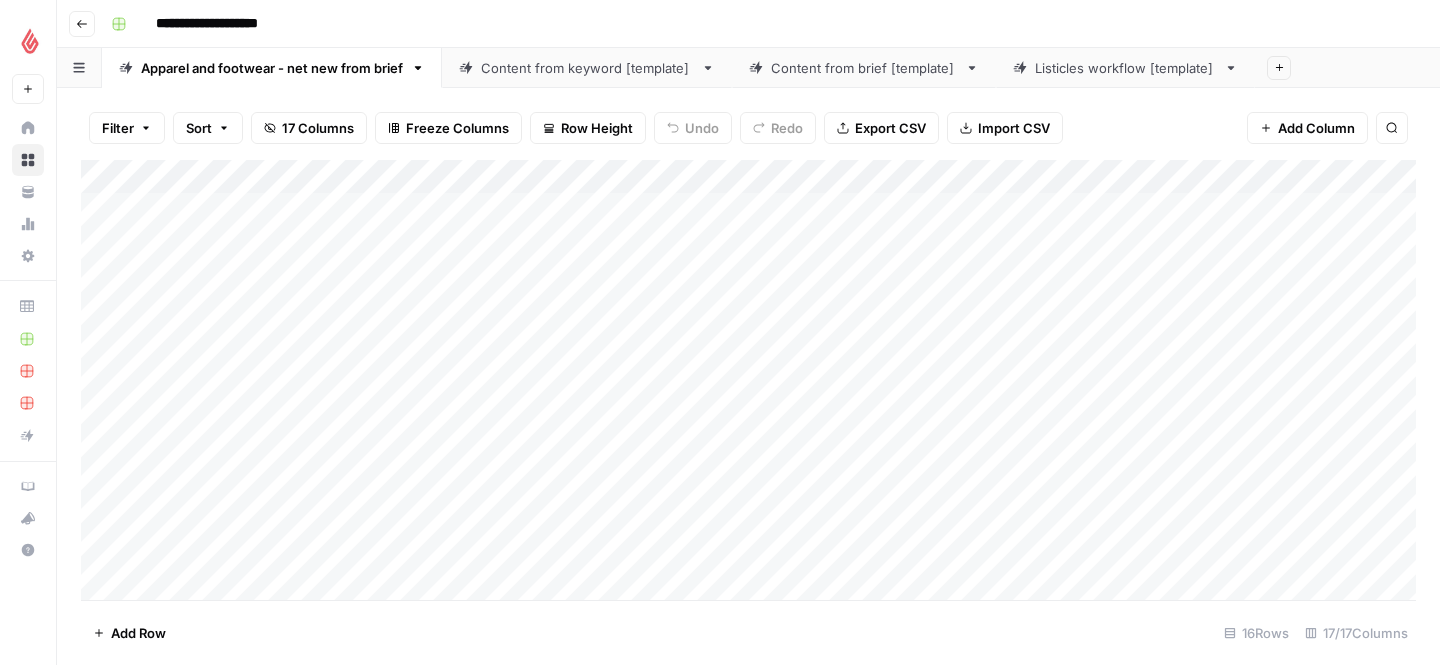 click on "Apparel and footwear - net new from brief" at bounding box center [272, 68] 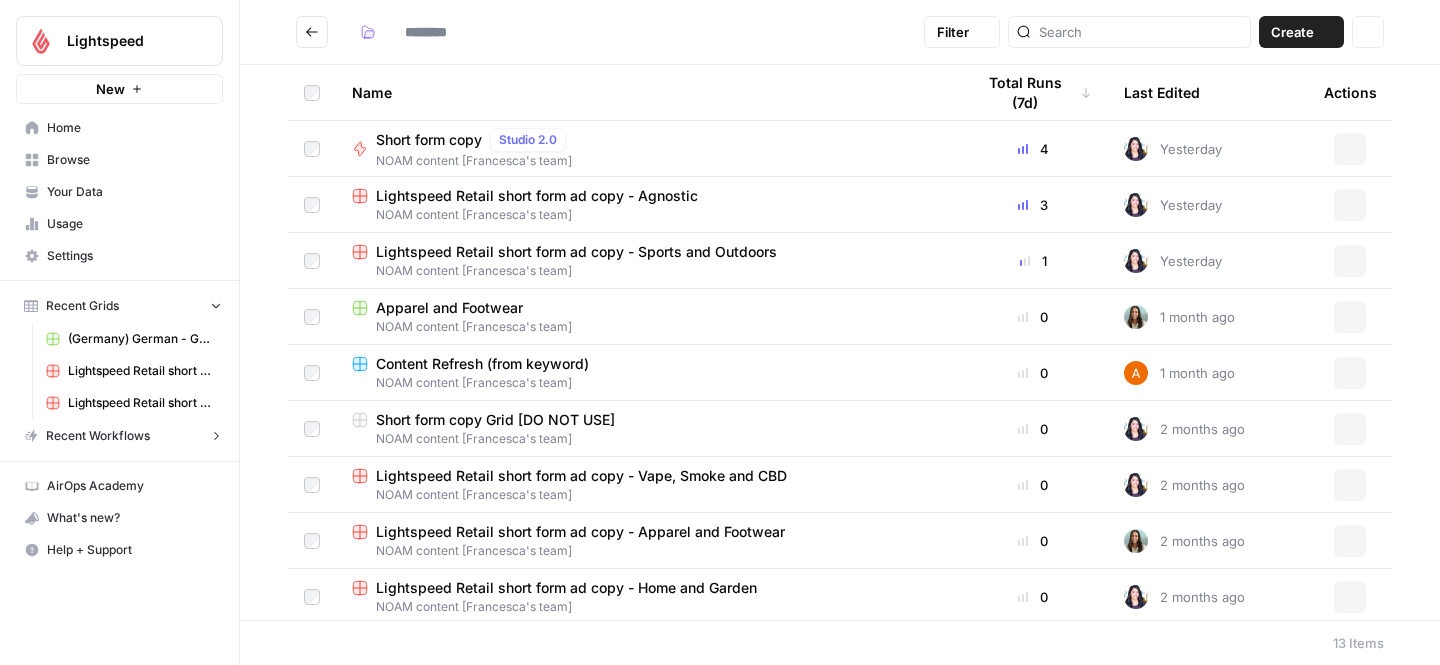 type on "**********" 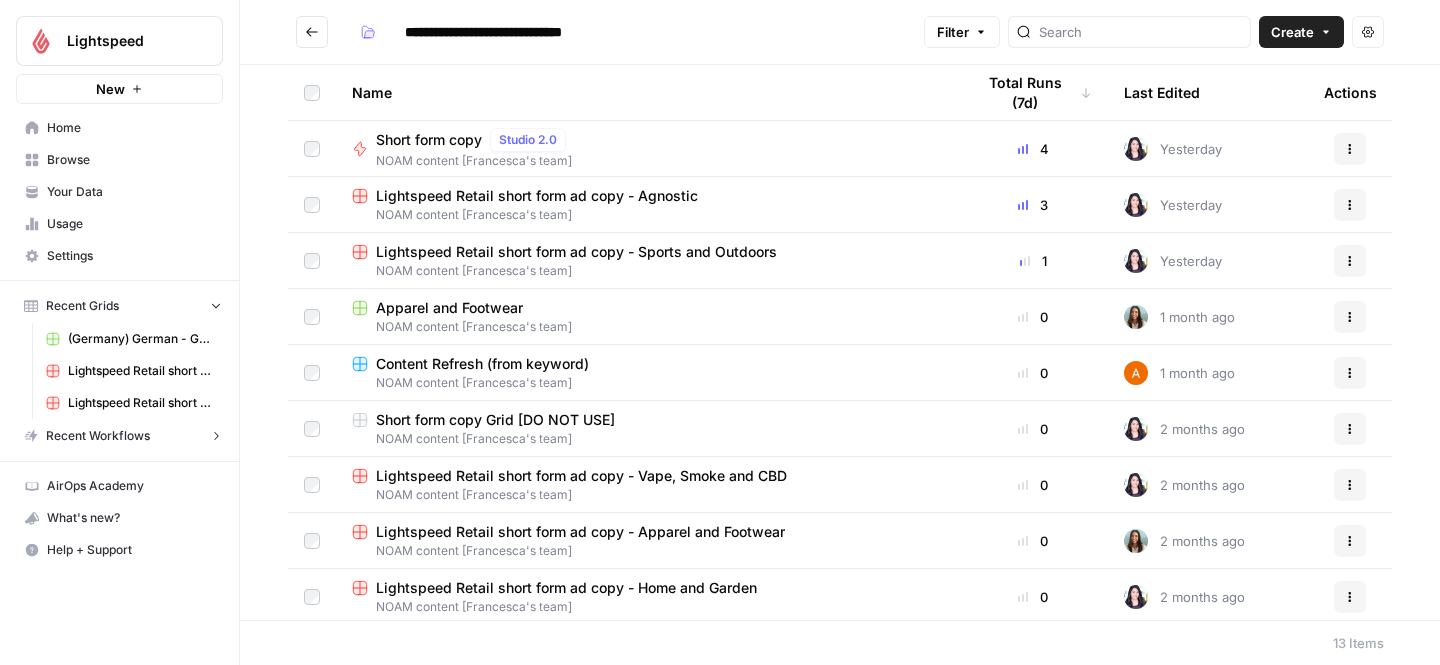 click on "Actions" at bounding box center [1350, 317] 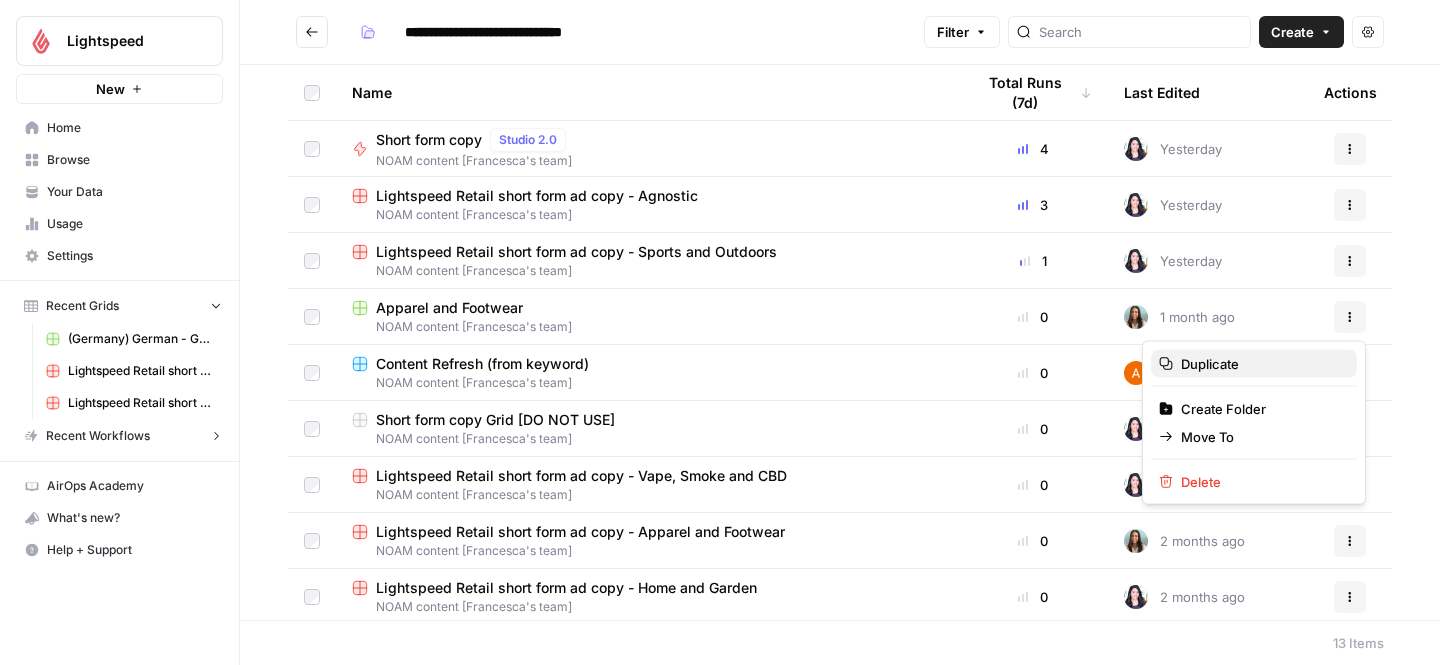 click on "Duplicate" at bounding box center [1261, 364] 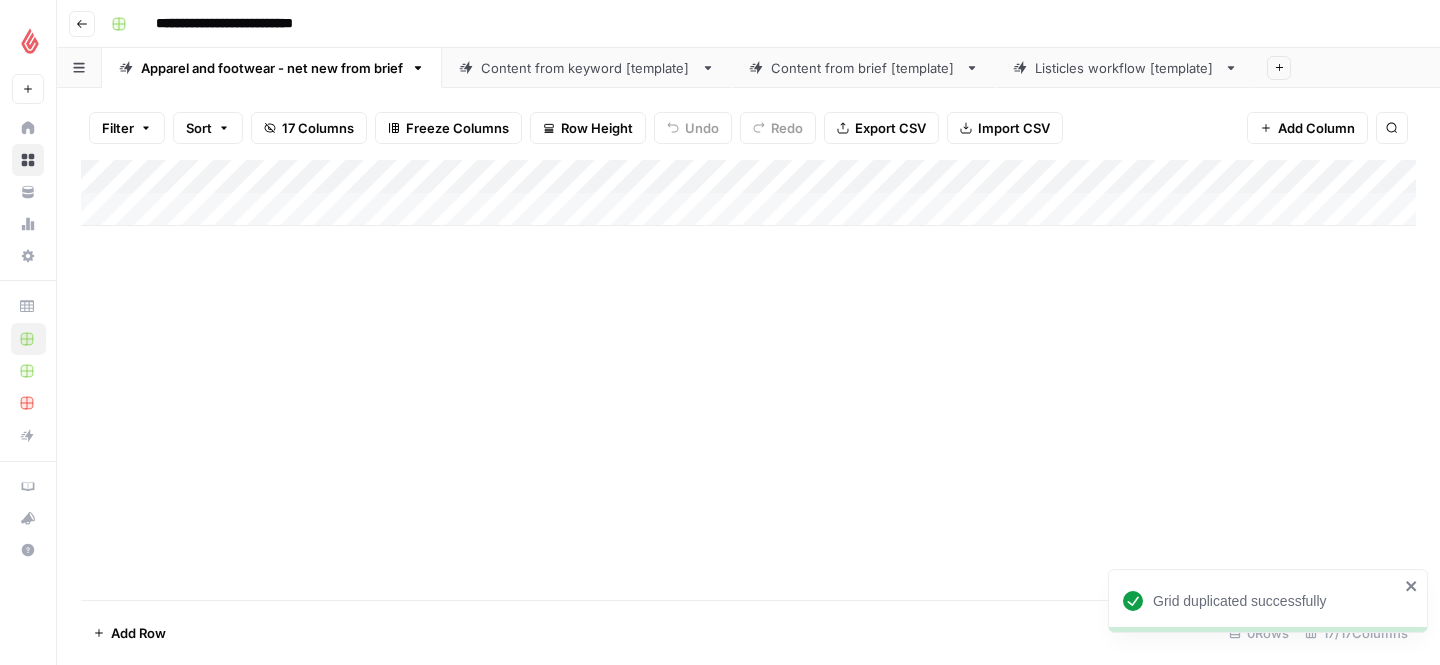 click on "**********" at bounding box center (255, 24) 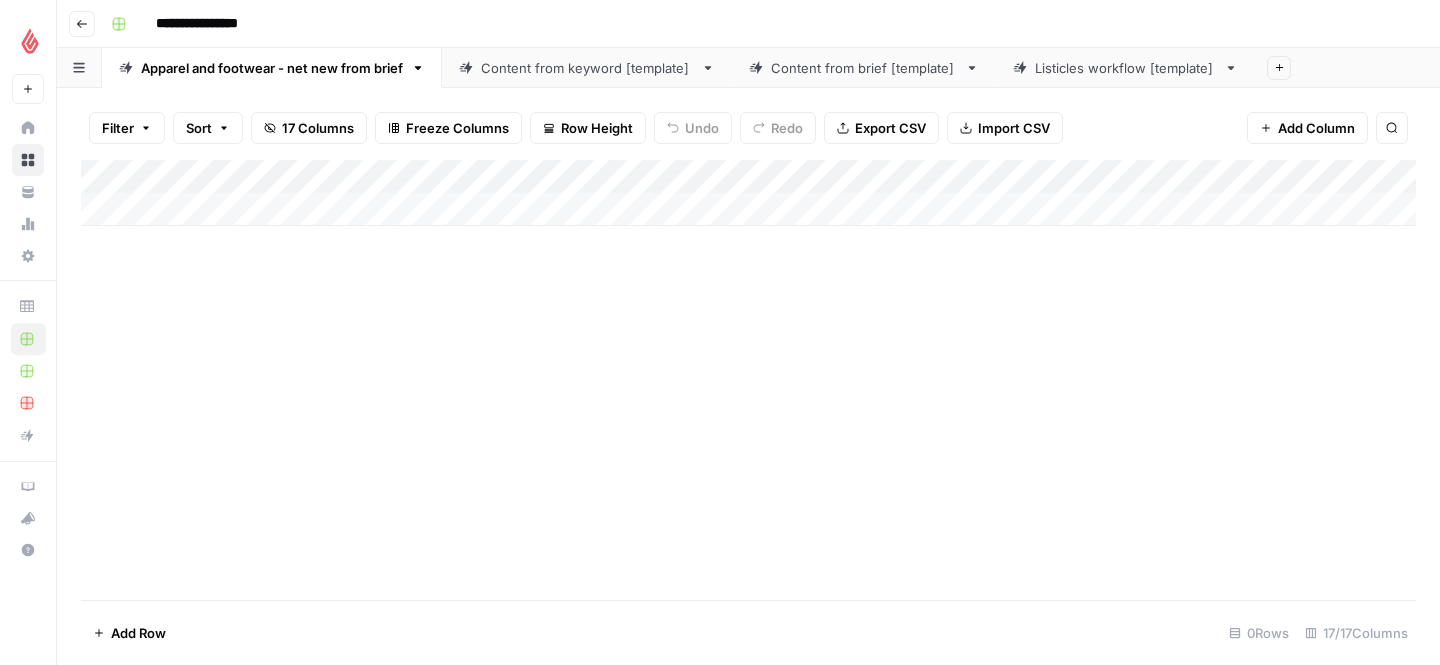 type on "**********" 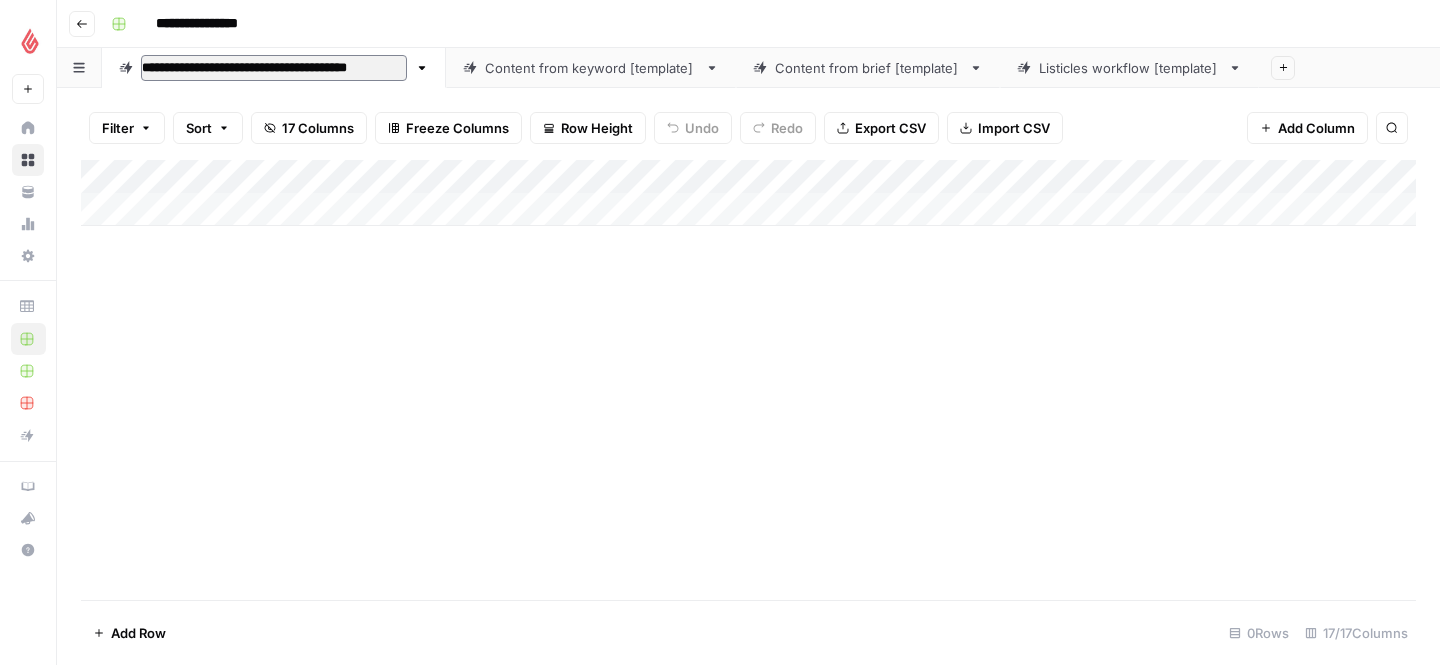 drag, startPoint x: 275, startPoint y: 71, endPoint x: 124, endPoint y: 70, distance: 151.00331 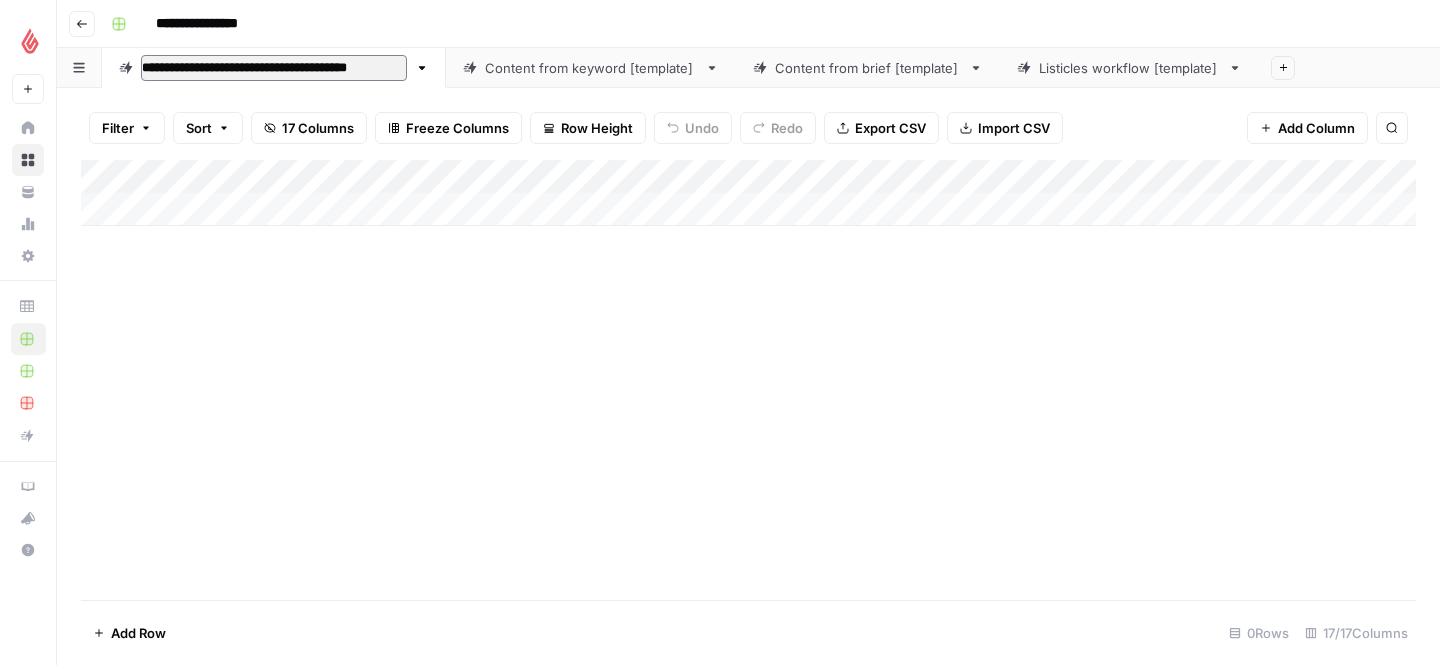 click on "**********" at bounding box center (263, 68) 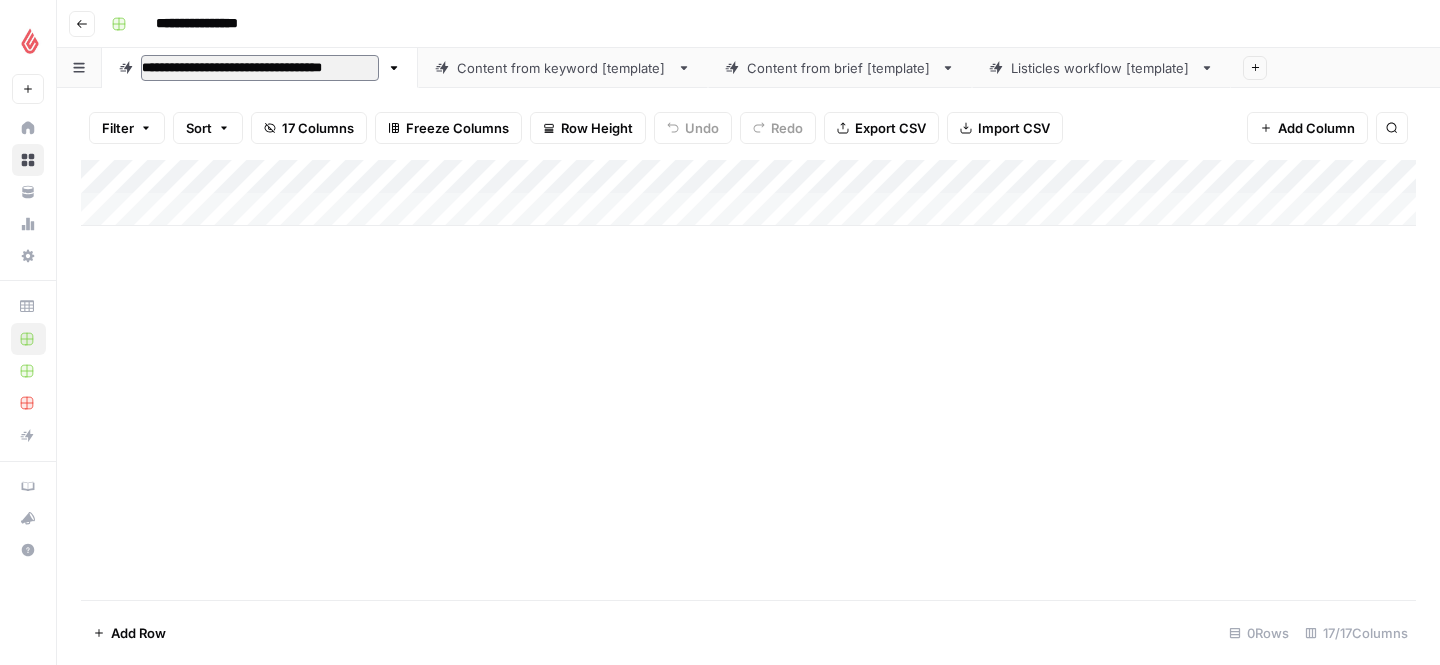 type on "**********" 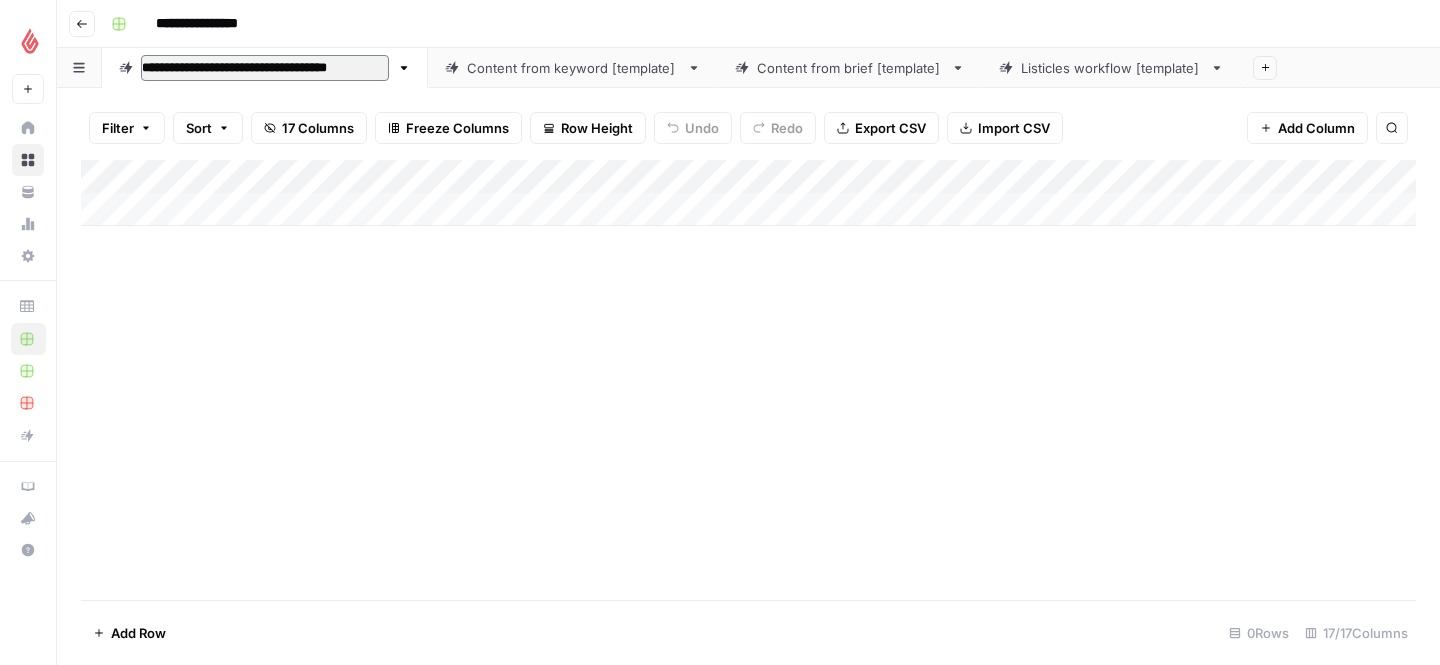 click on "Add Column" at bounding box center [748, 380] 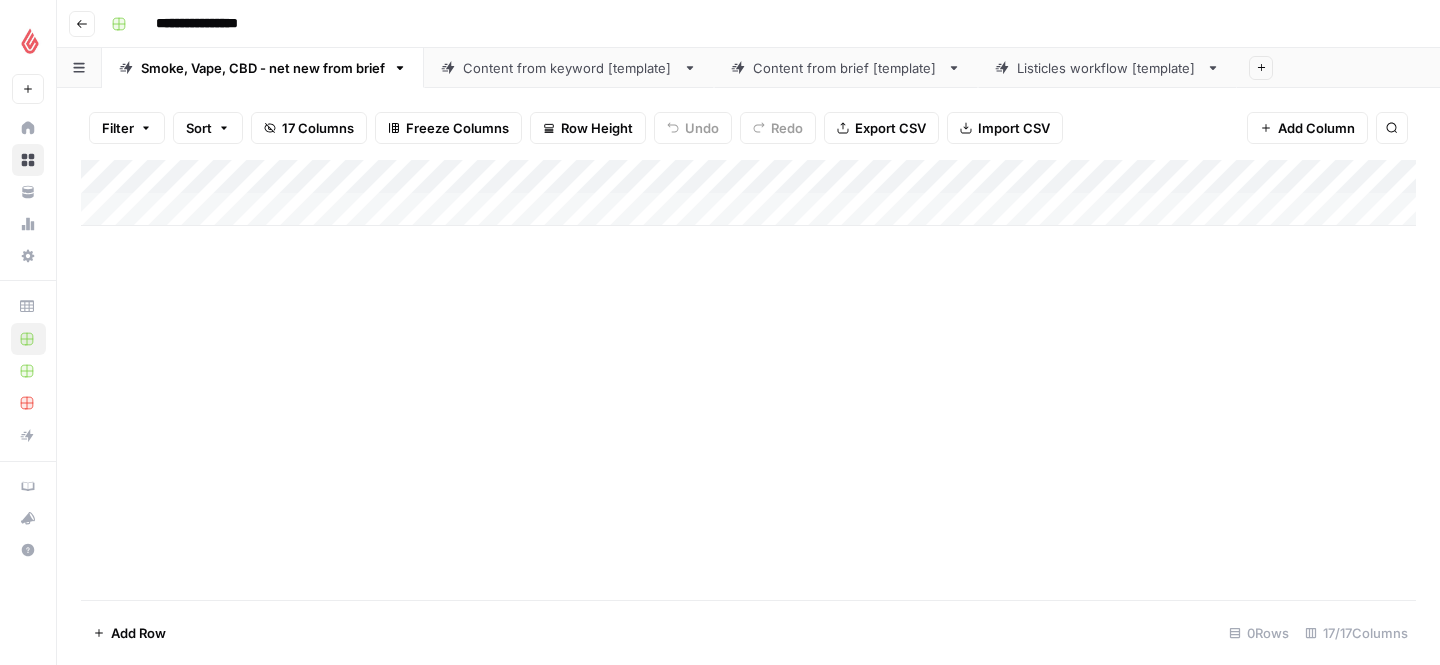 click on "Go back" at bounding box center [82, 24] 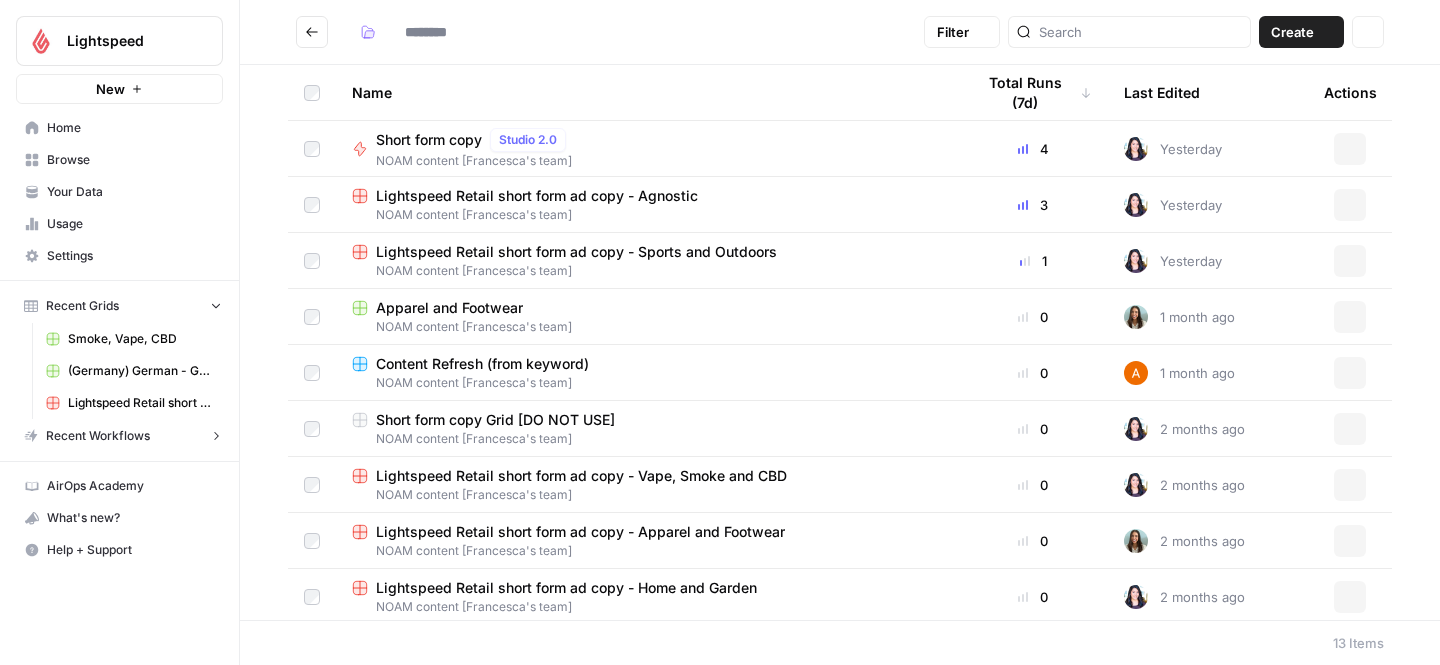 type on "**********" 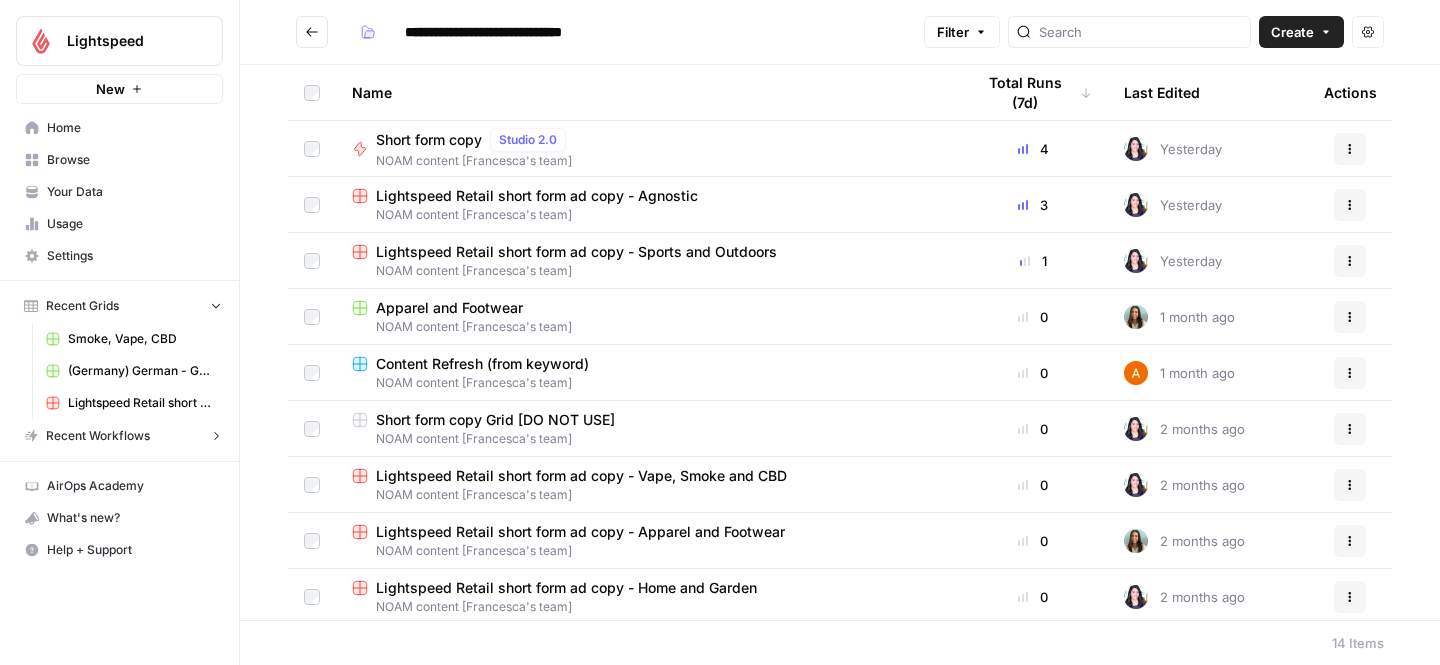 click on "NOAM content [Francesca's team]" at bounding box center [647, 327] 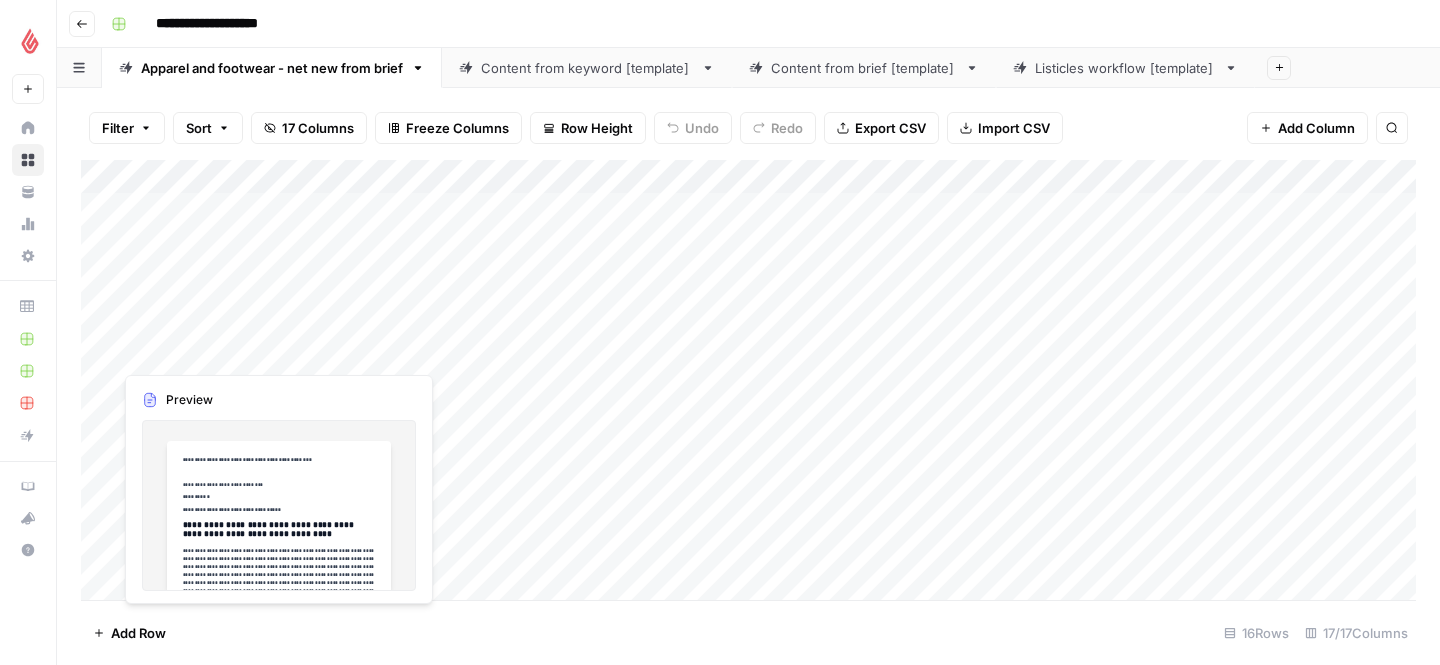 click on "Add Column" at bounding box center [748, 380] 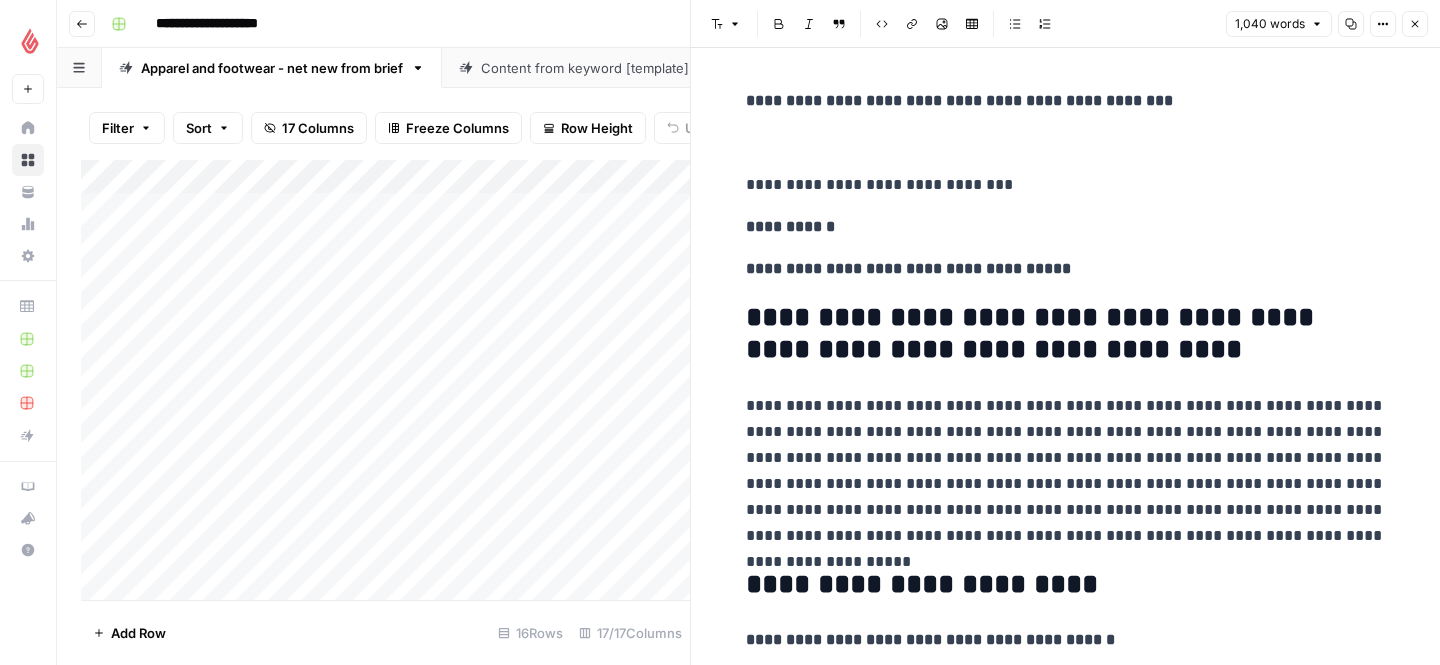 click 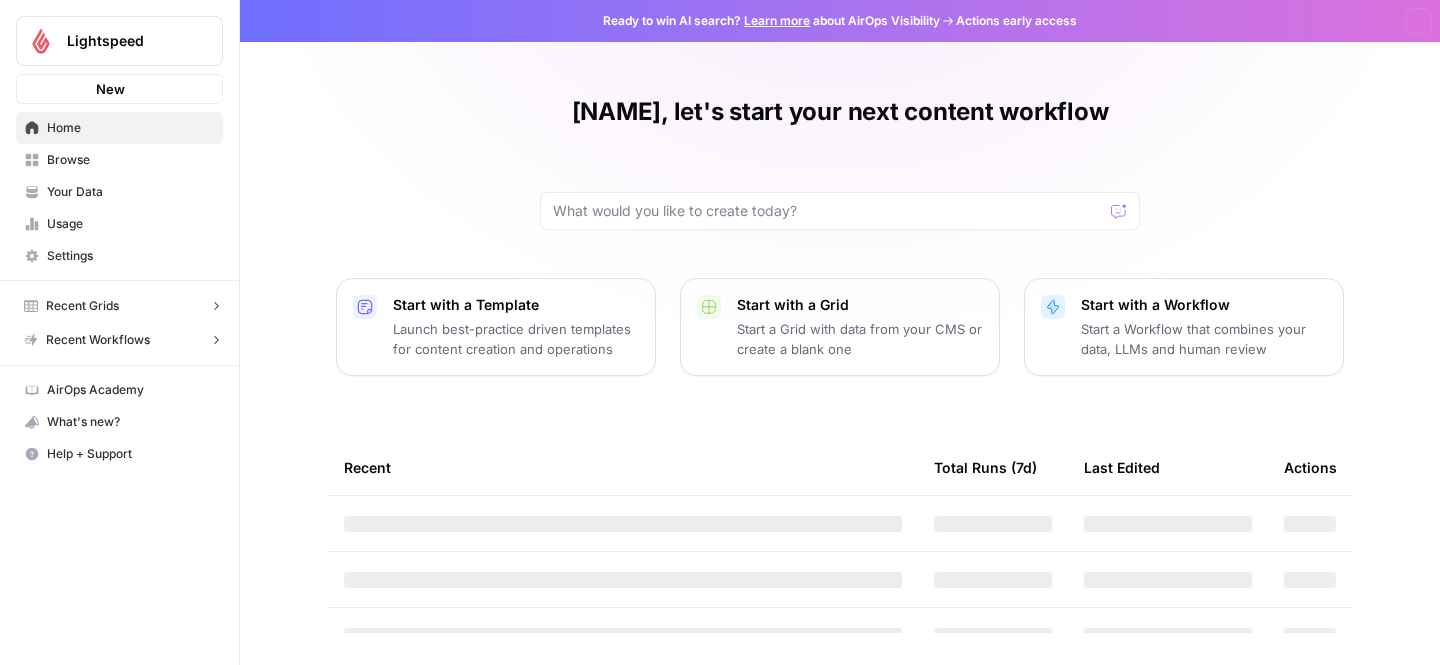 scroll, scrollTop: 0, scrollLeft: 0, axis: both 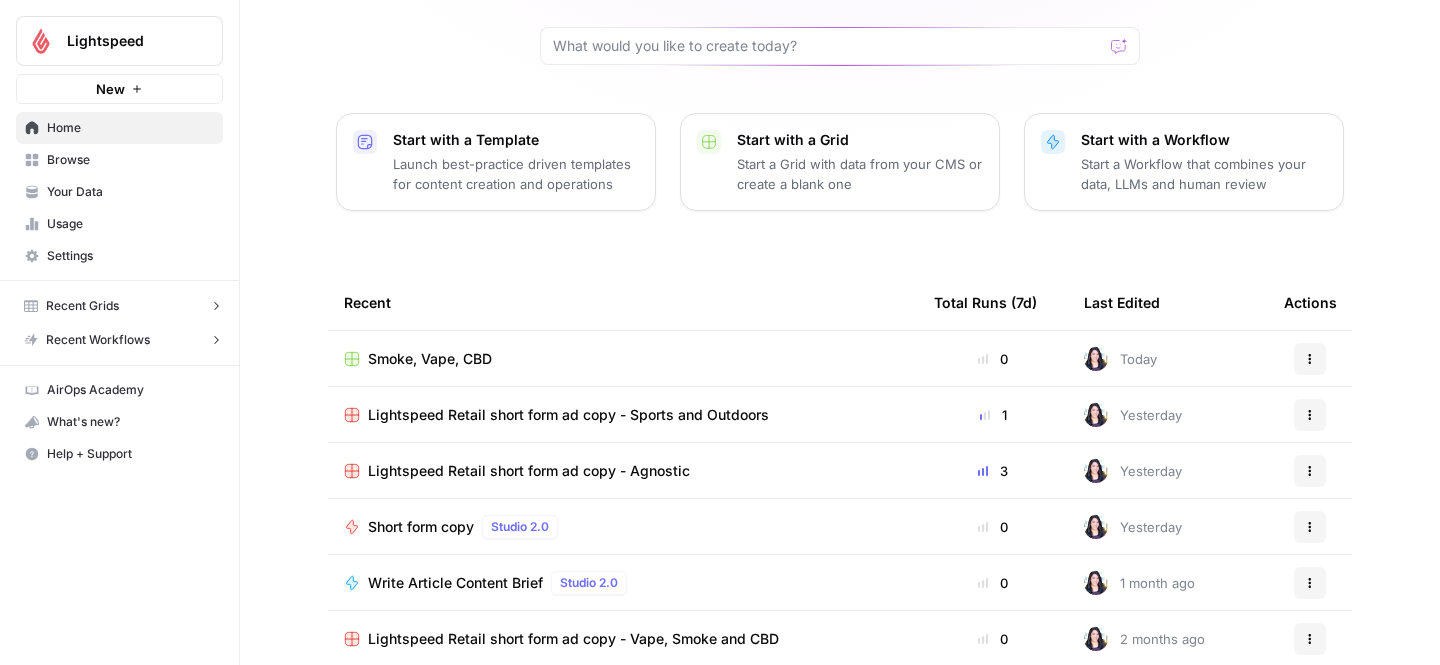 click on "Lightspeed Retail short form ad copy - Agnostic" at bounding box center (529, 471) 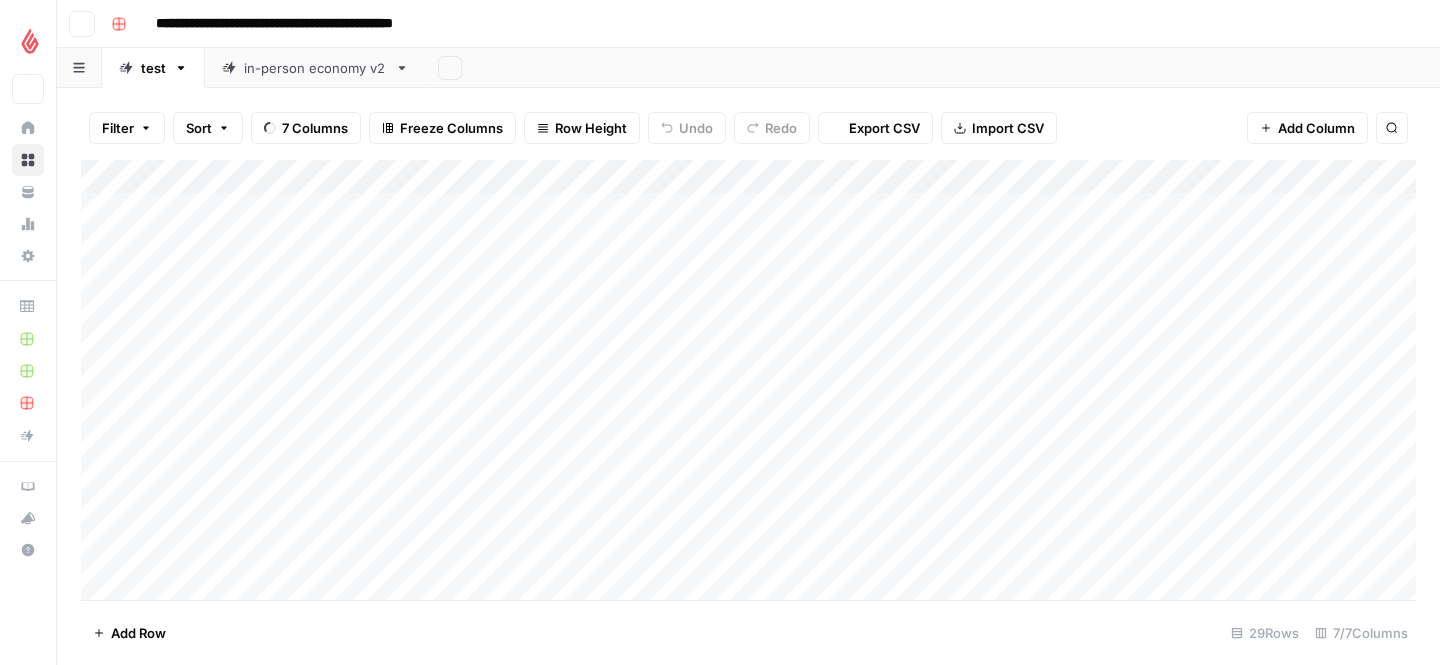 scroll, scrollTop: 0, scrollLeft: 0, axis: both 